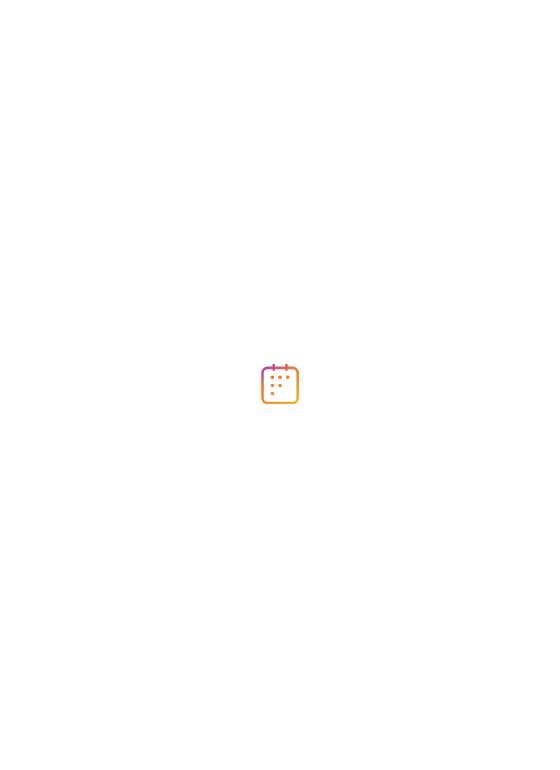 scroll, scrollTop: 0, scrollLeft: 0, axis: both 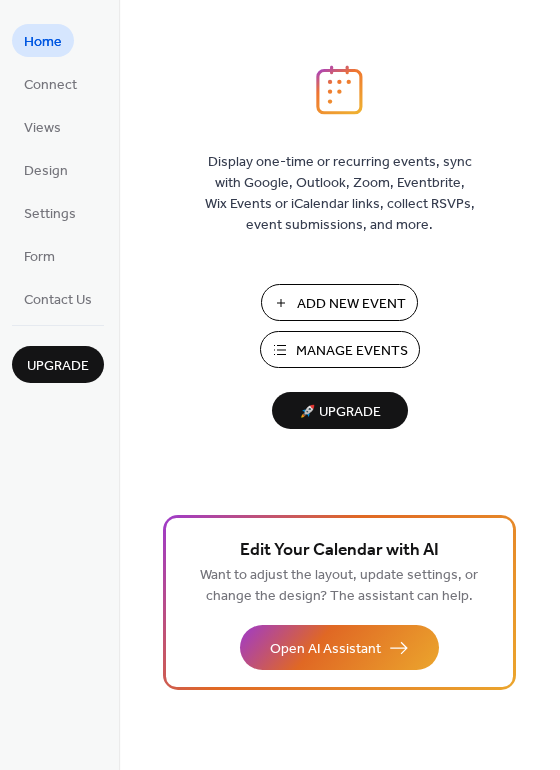 click on "Add New Event" at bounding box center [339, 302] 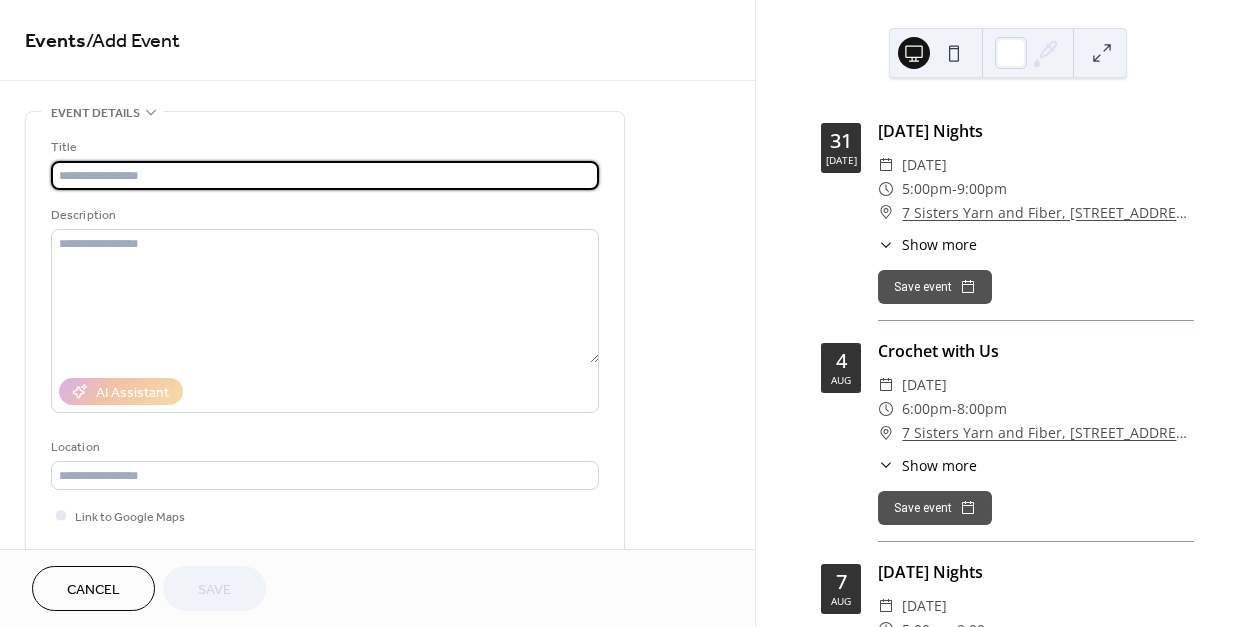scroll, scrollTop: 0, scrollLeft: 0, axis: both 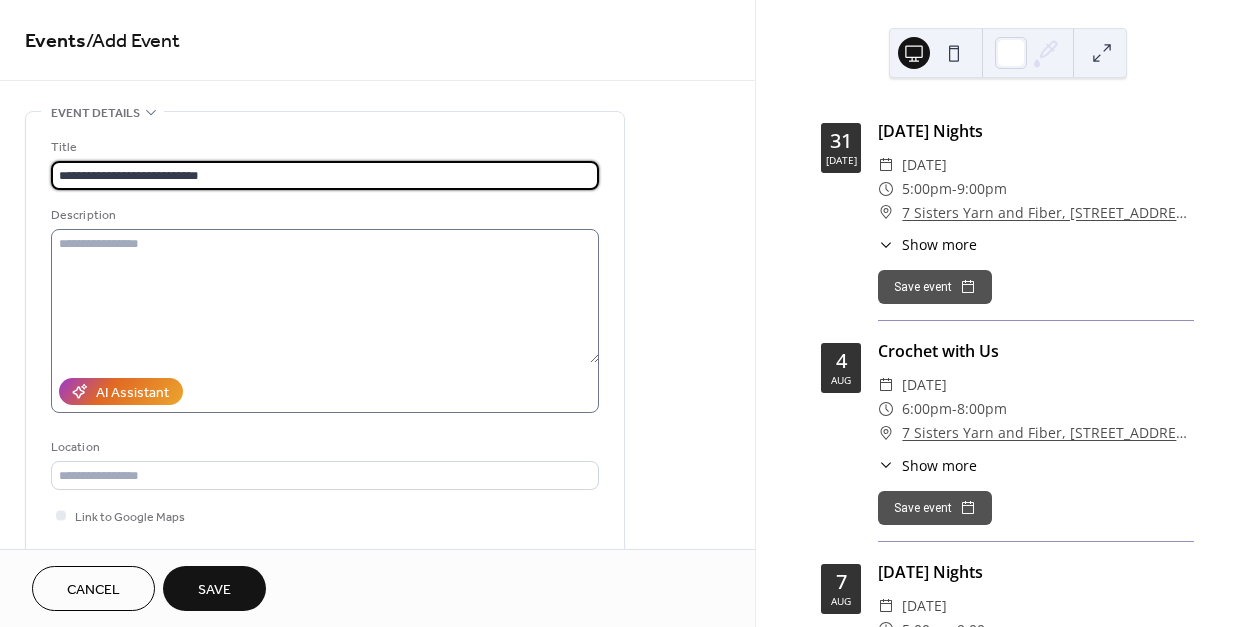 type on "**********" 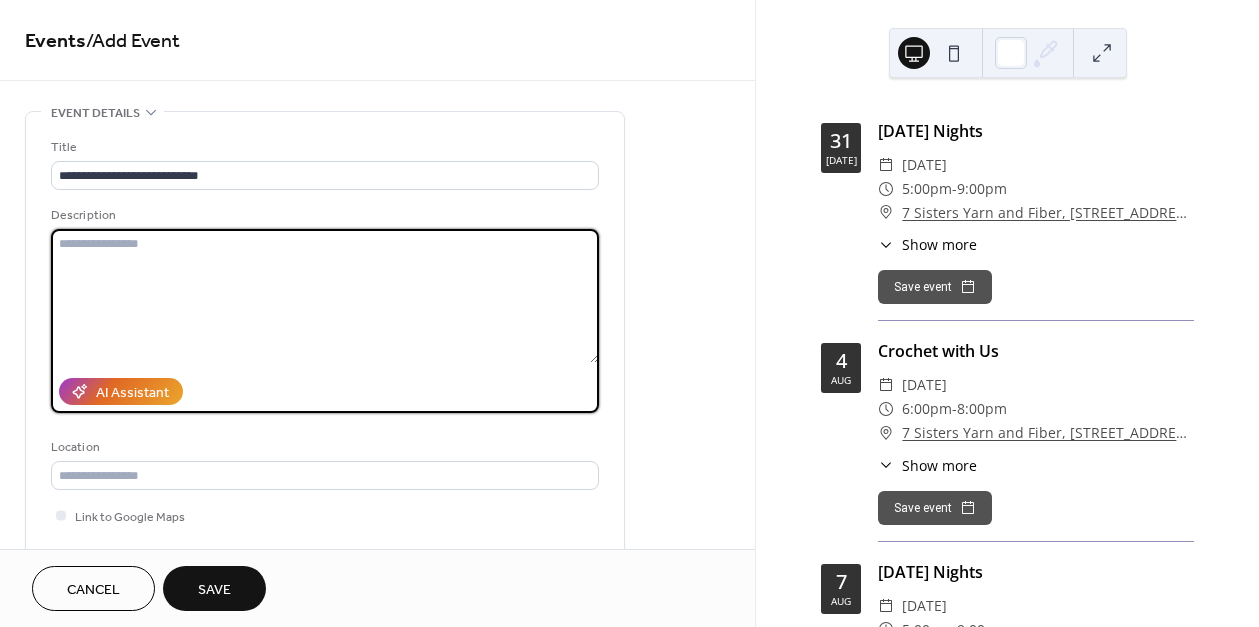 click at bounding box center (325, 296) 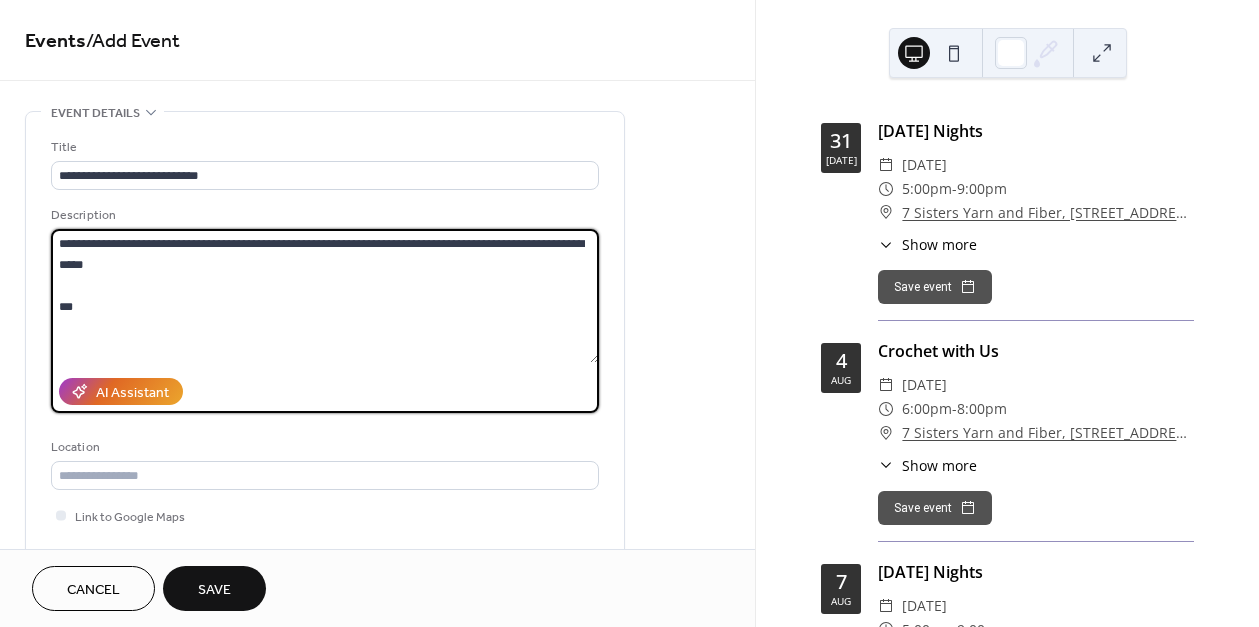 click on "**********" at bounding box center (325, 296) 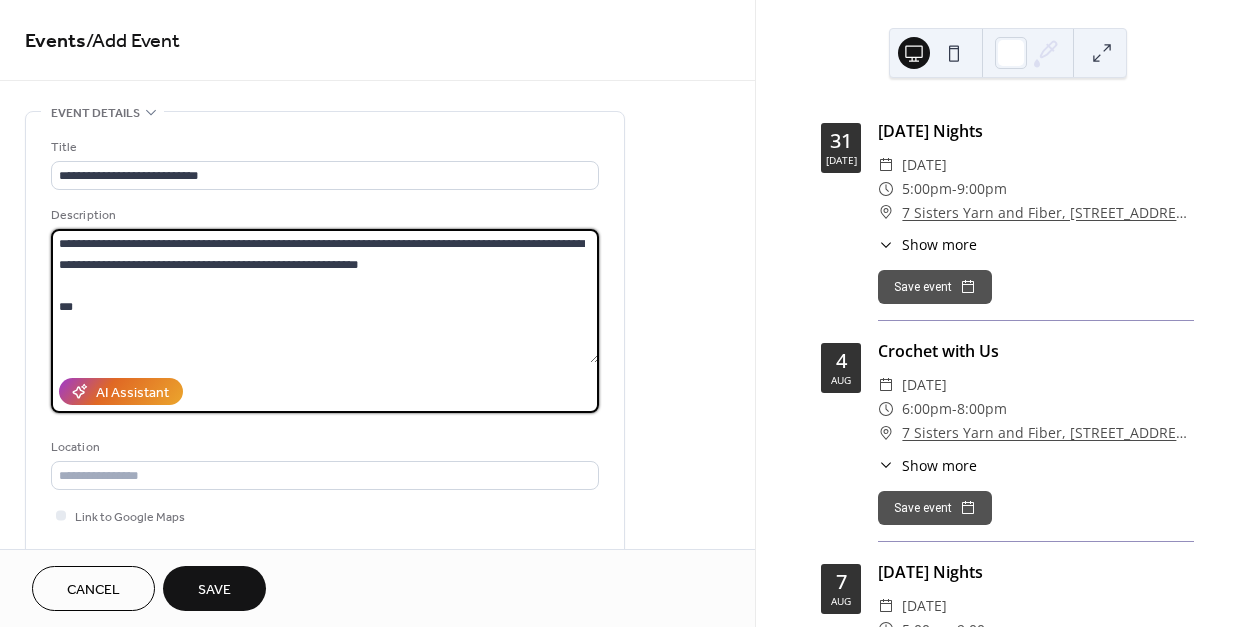 click on "**********" at bounding box center [325, 296] 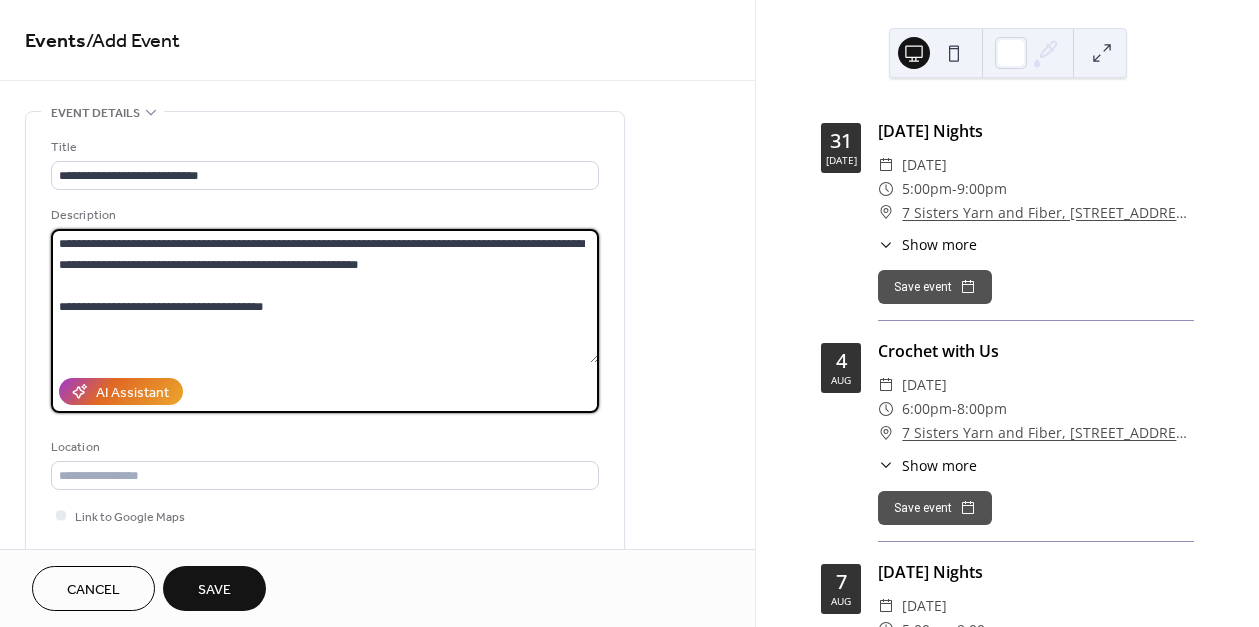 click on "**********" at bounding box center (325, 296) 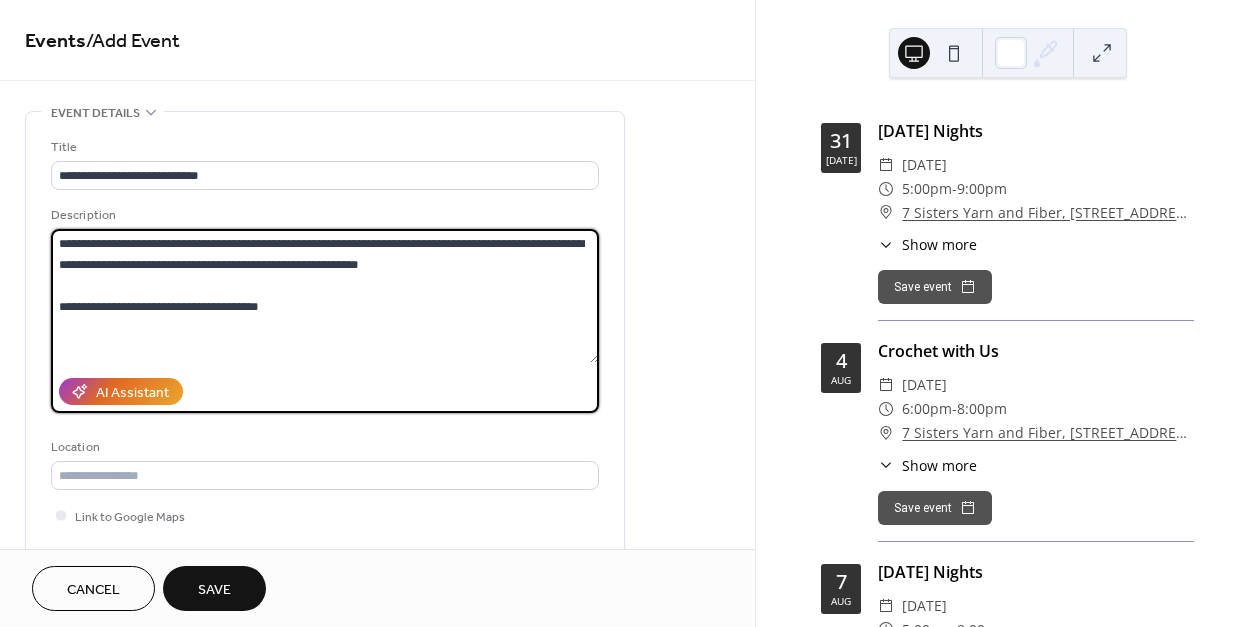 click on "**********" at bounding box center [325, 296] 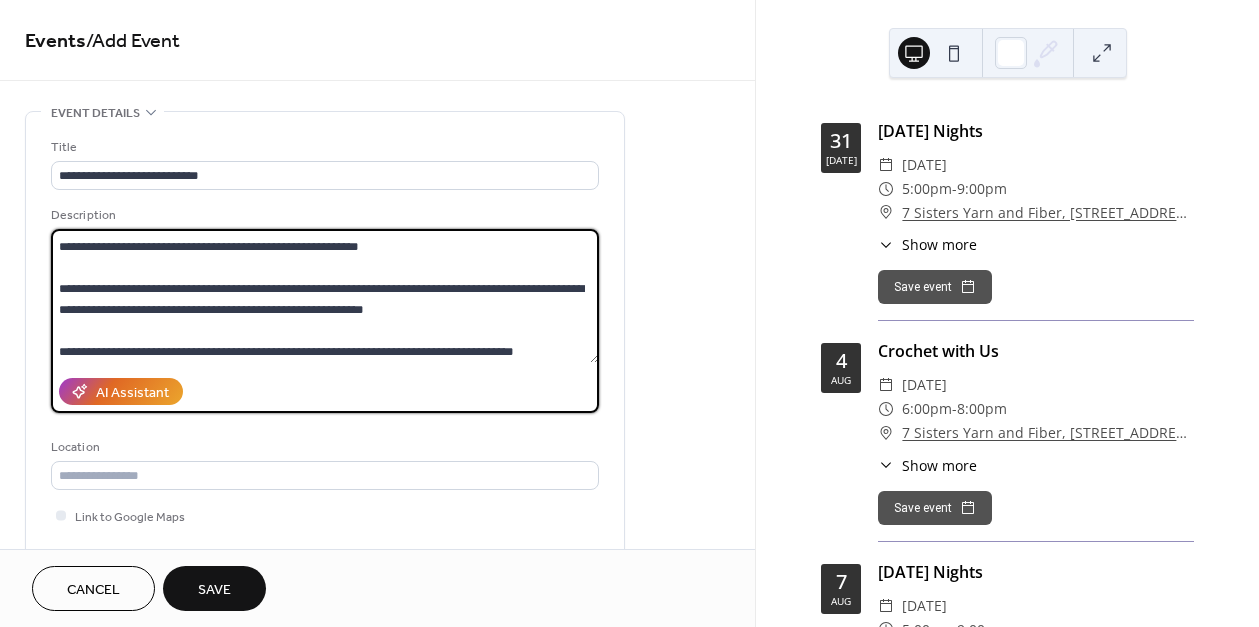 scroll, scrollTop: 21, scrollLeft: 0, axis: vertical 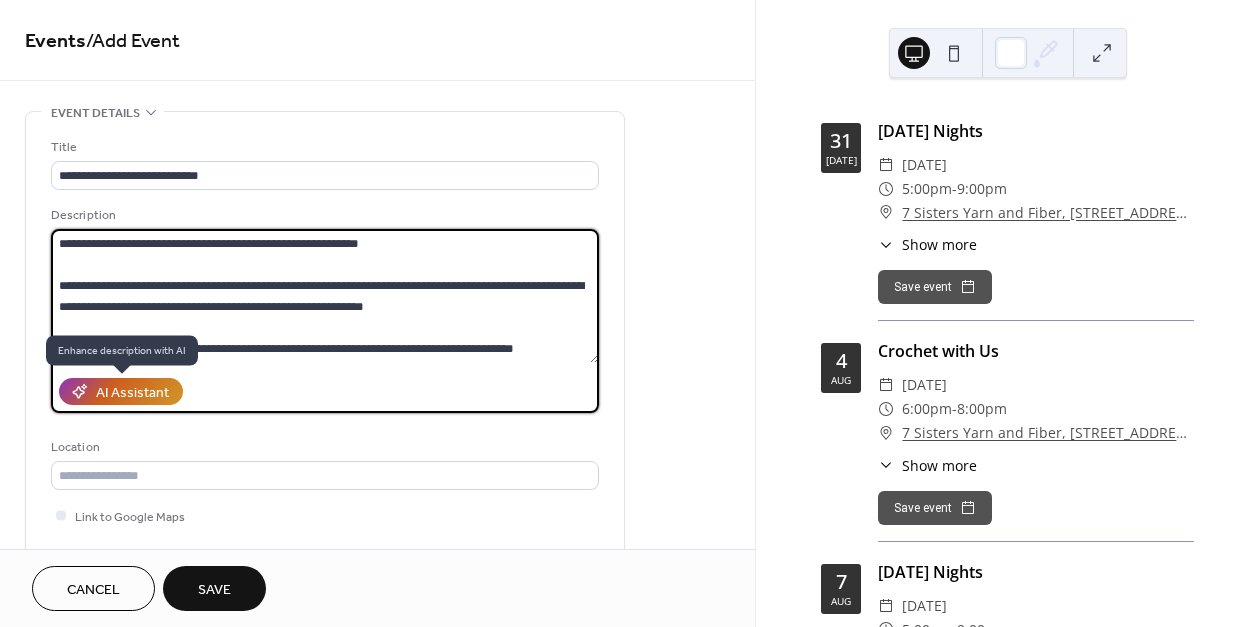 type on "**********" 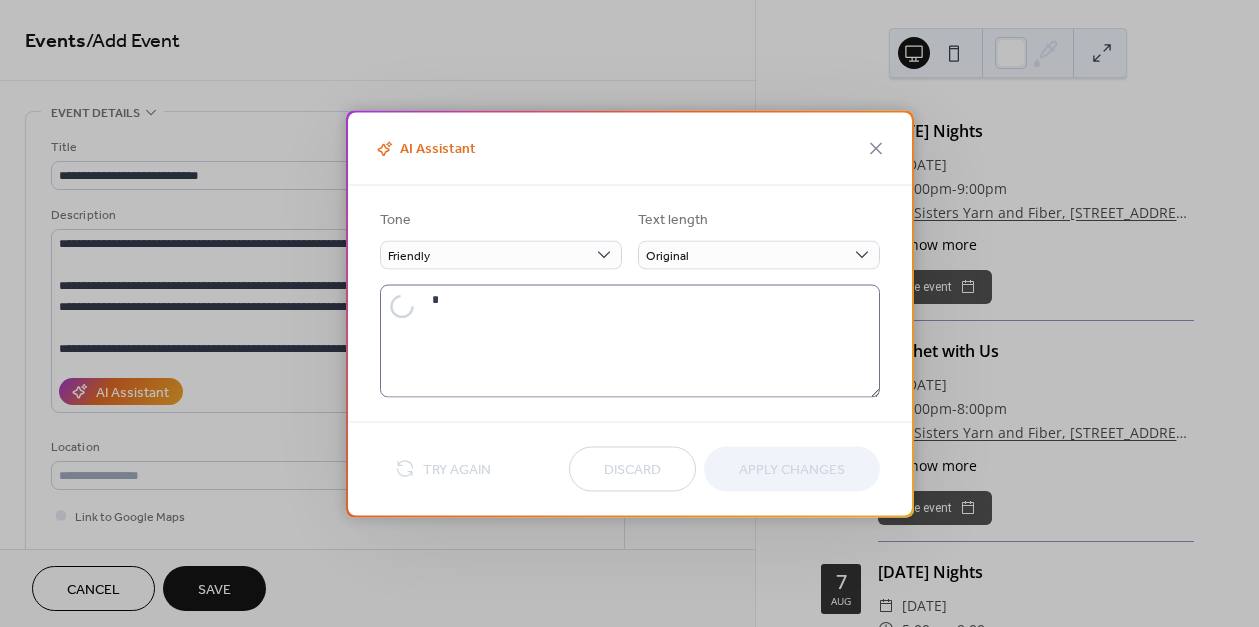 type on "**********" 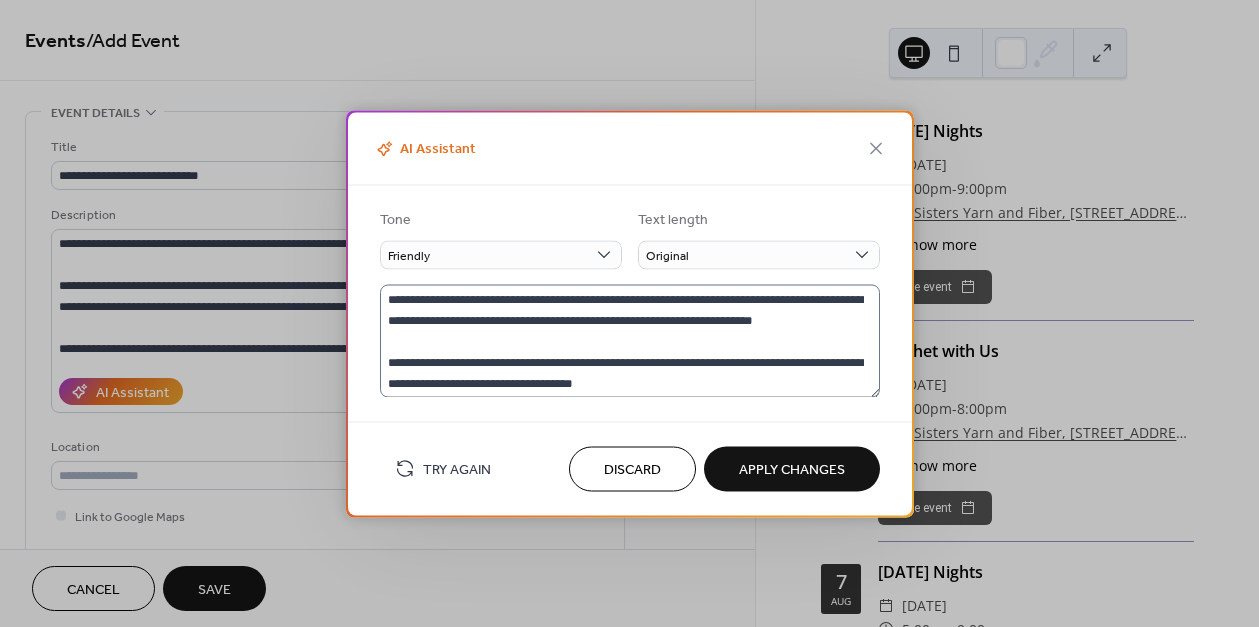 scroll, scrollTop: 63, scrollLeft: 0, axis: vertical 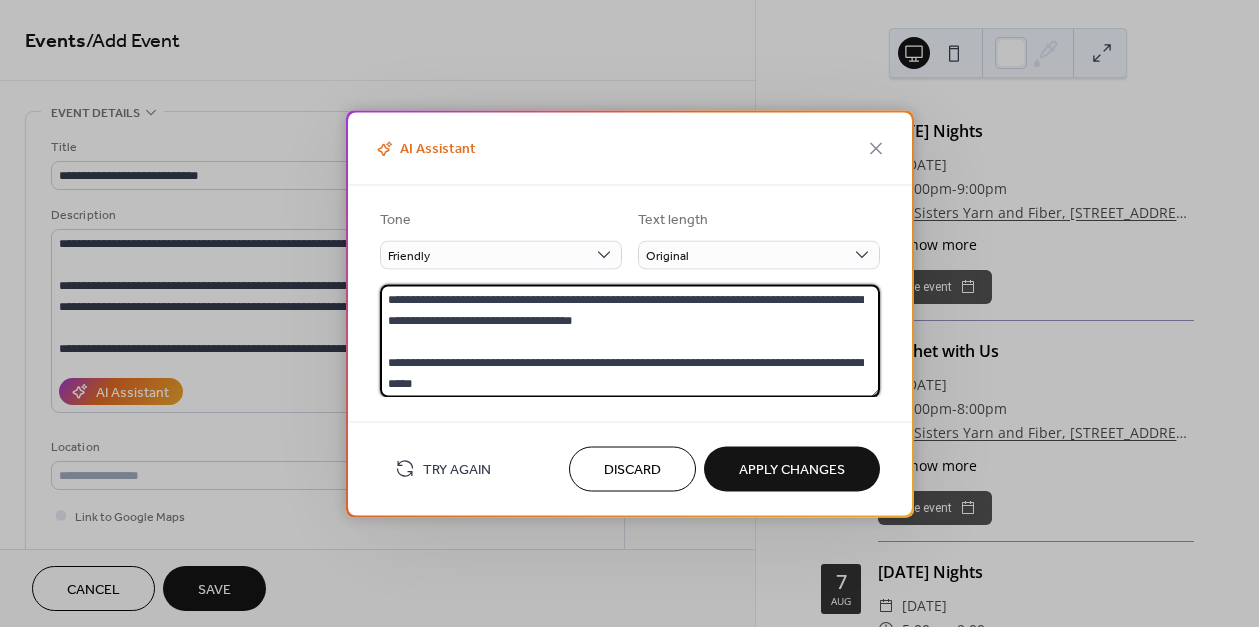 drag, startPoint x: 506, startPoint y: 363, endPoint x: 463, endPoint y: 362, distance: 43.011627 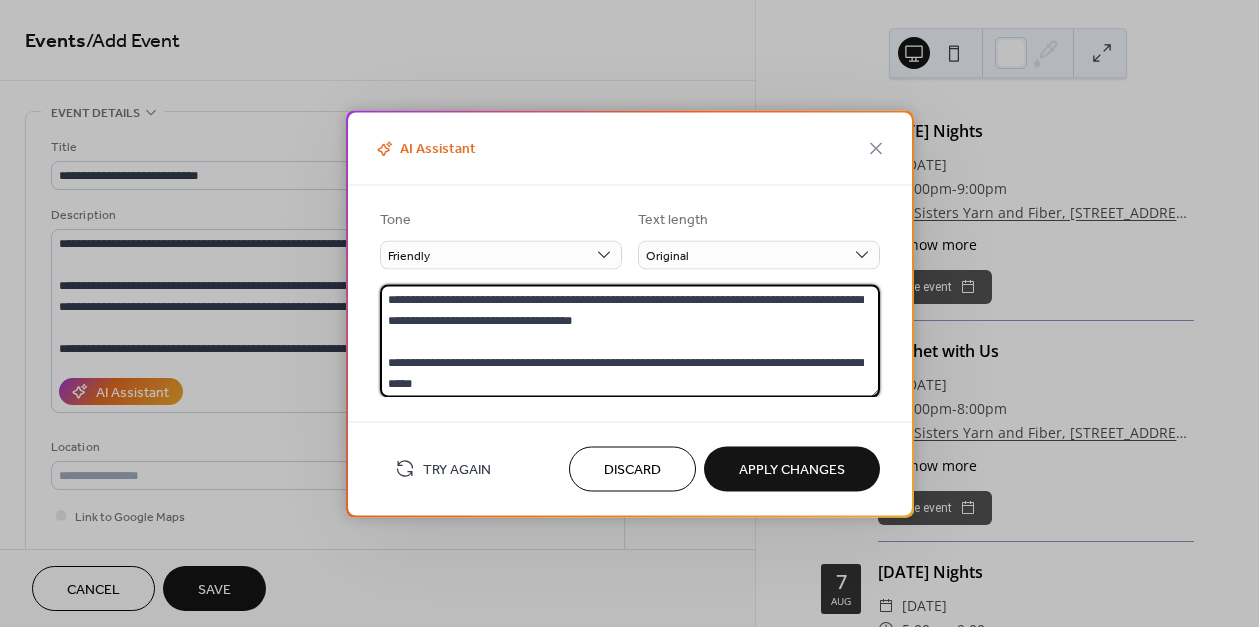 click on "Apply Changes" at bounding box center (792, 470) 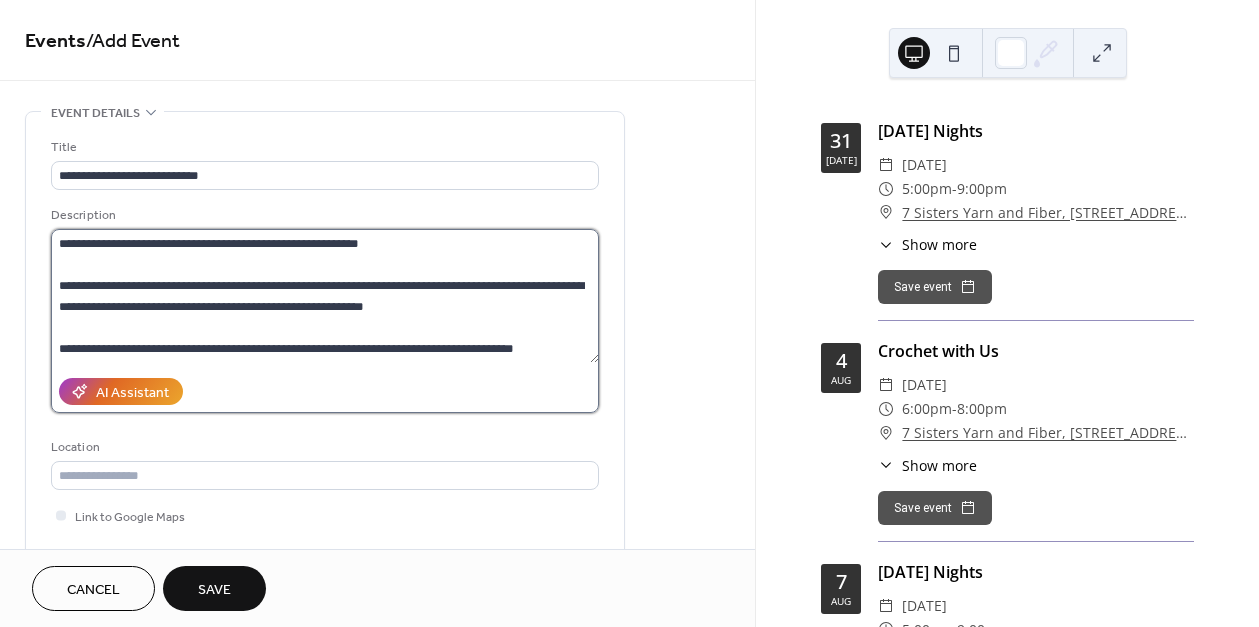 click on "**********" at bounding box center [325, 296] 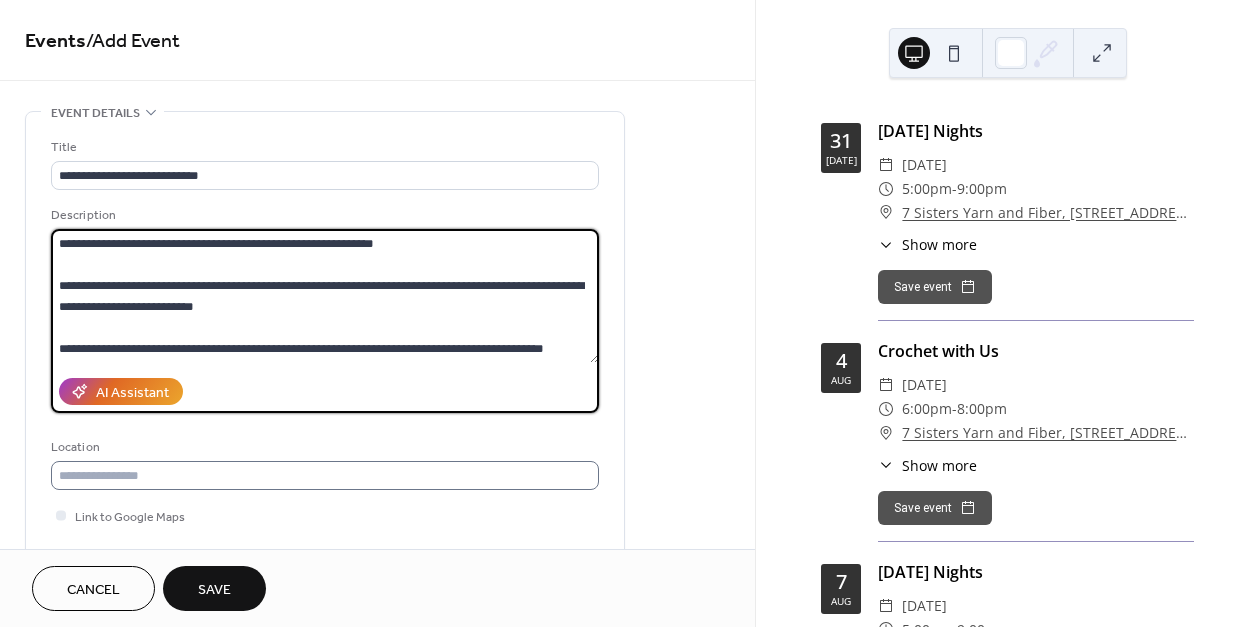 type on "**********" 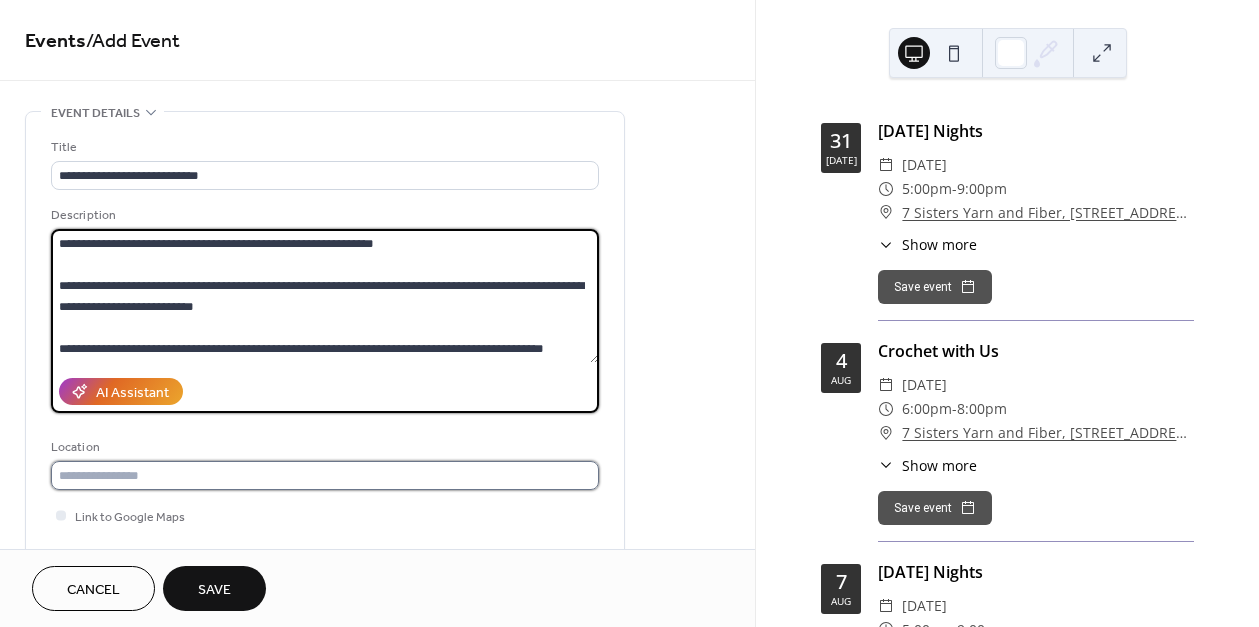 click at bounding box center (325, 475) 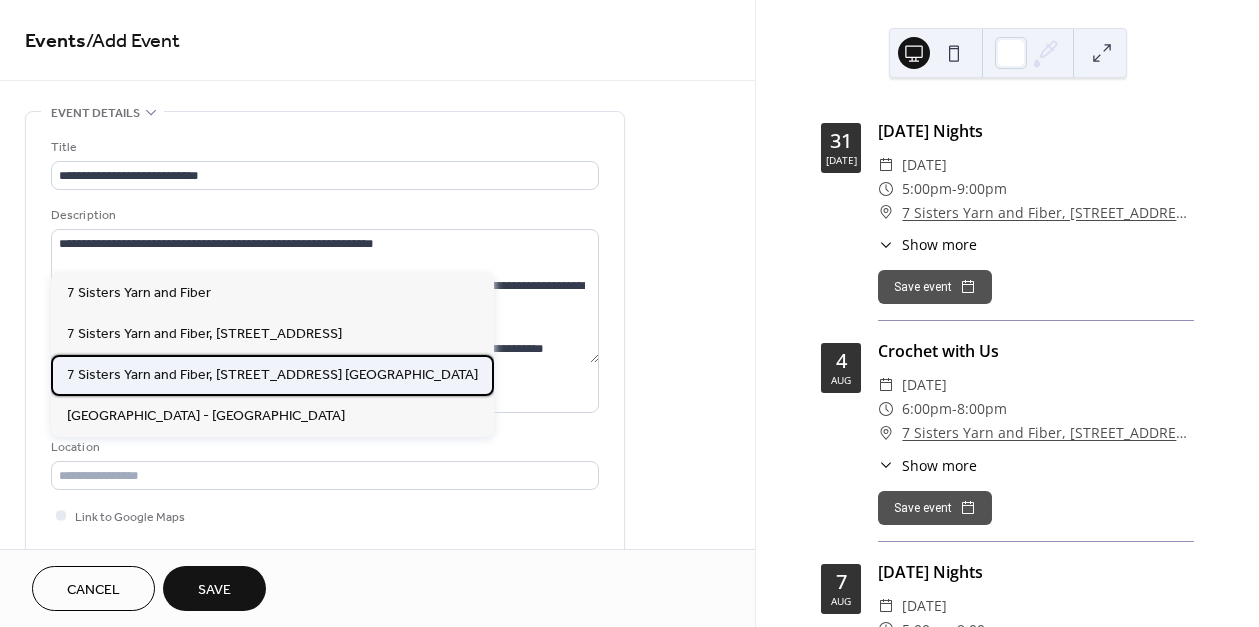 click on "7 Sisters Yarn and Fiber, [STREET_ADDRESS] [GEOGRAPHIC_DATA]" at bounding box center [272, 375] 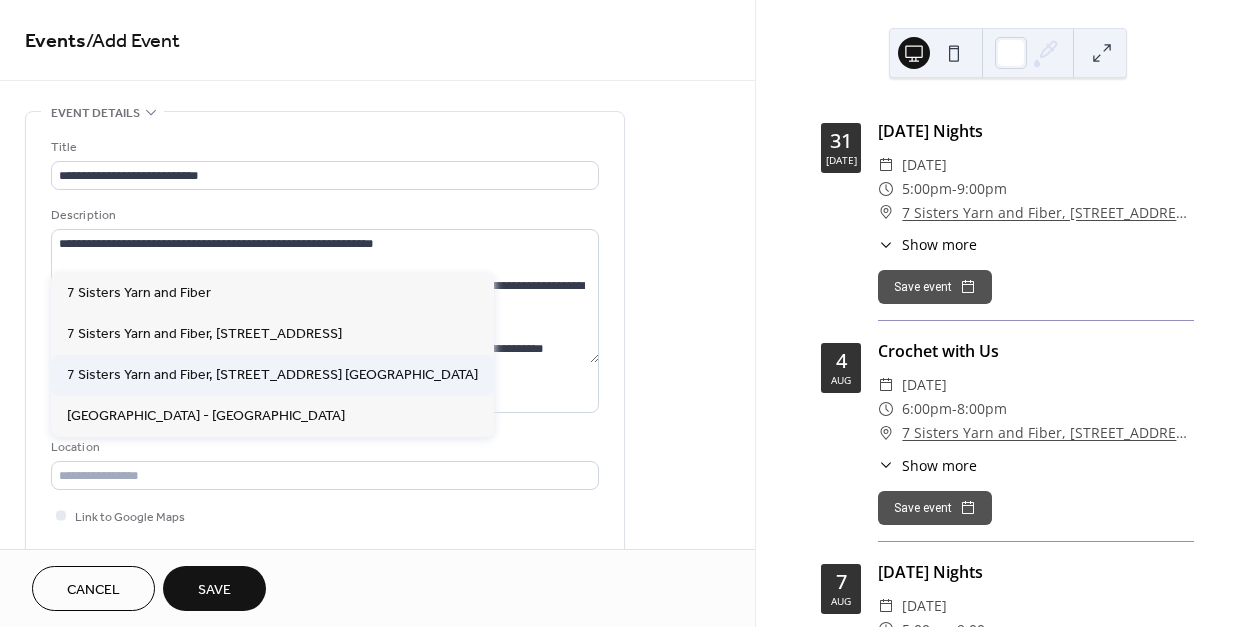 type on "**********" 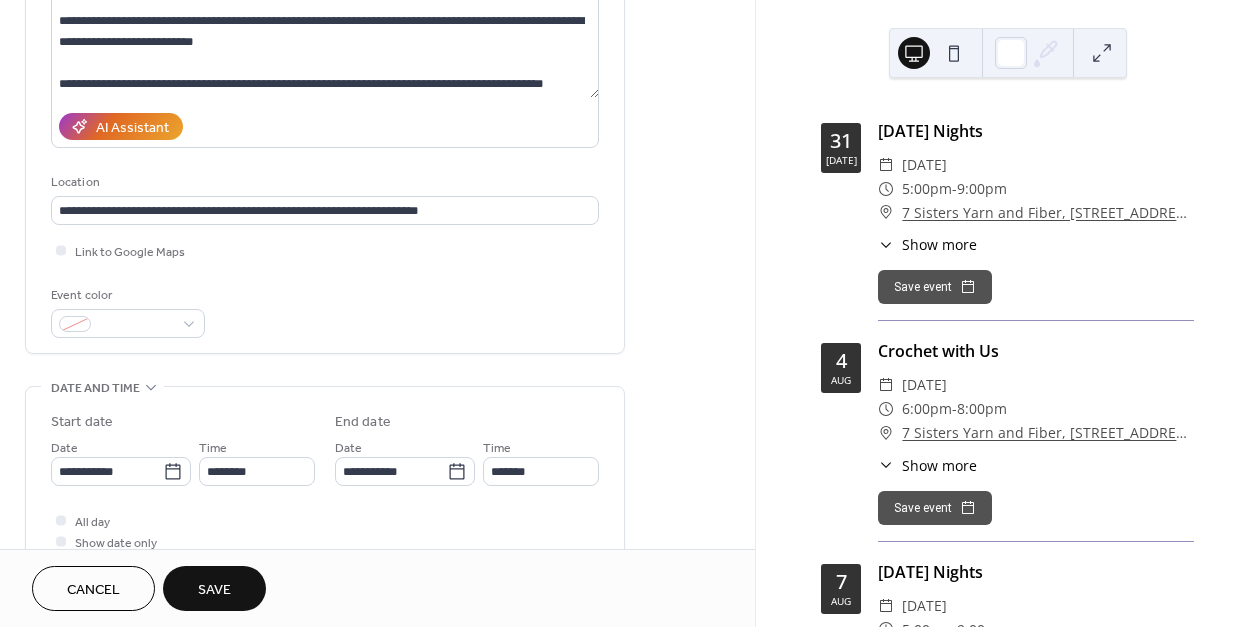 scroll, scrollTop: 300, scrollLeft: 0, axis: vertical 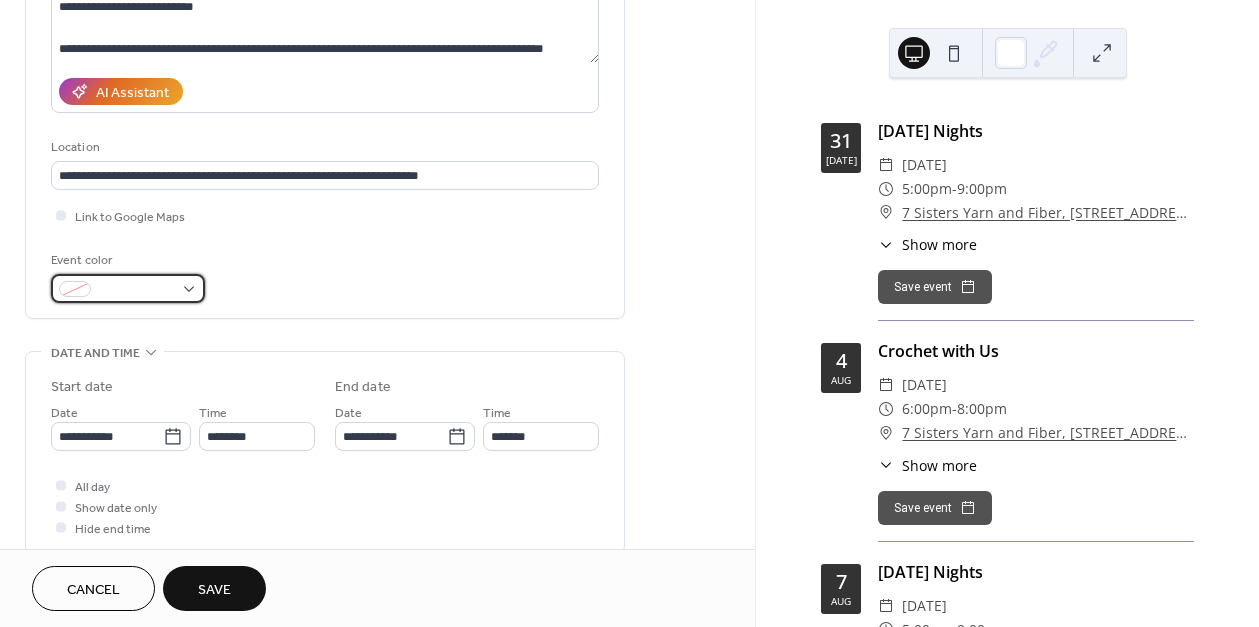 click at bounding box center [136, 290] 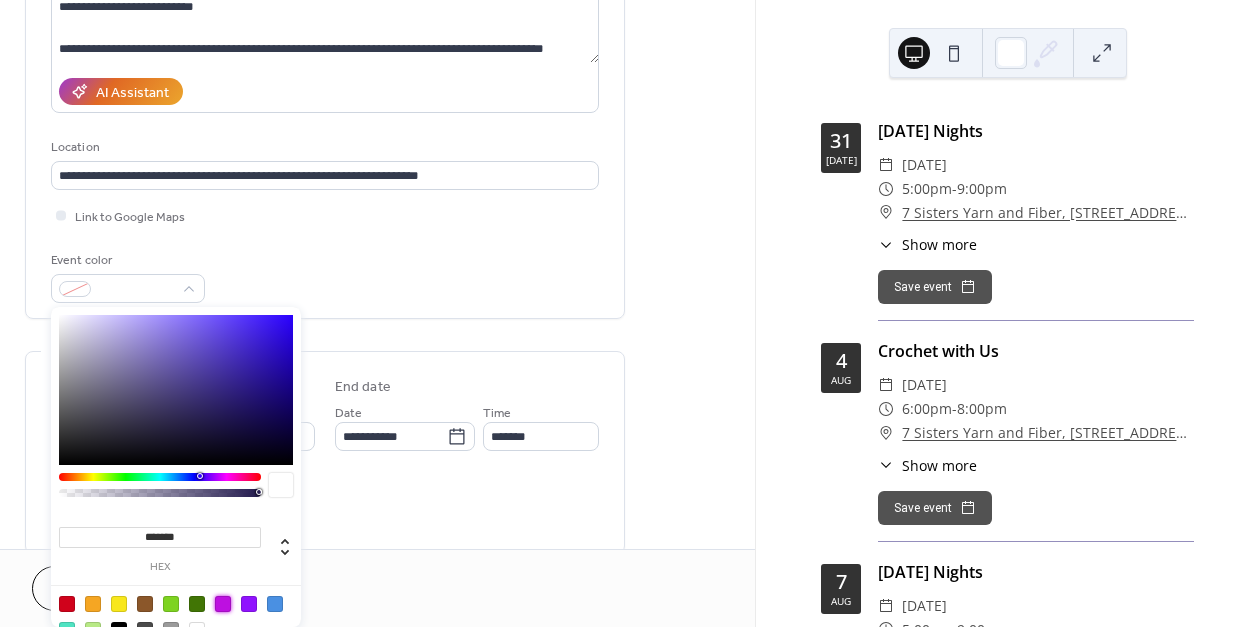click at bounding box center (223, 604) 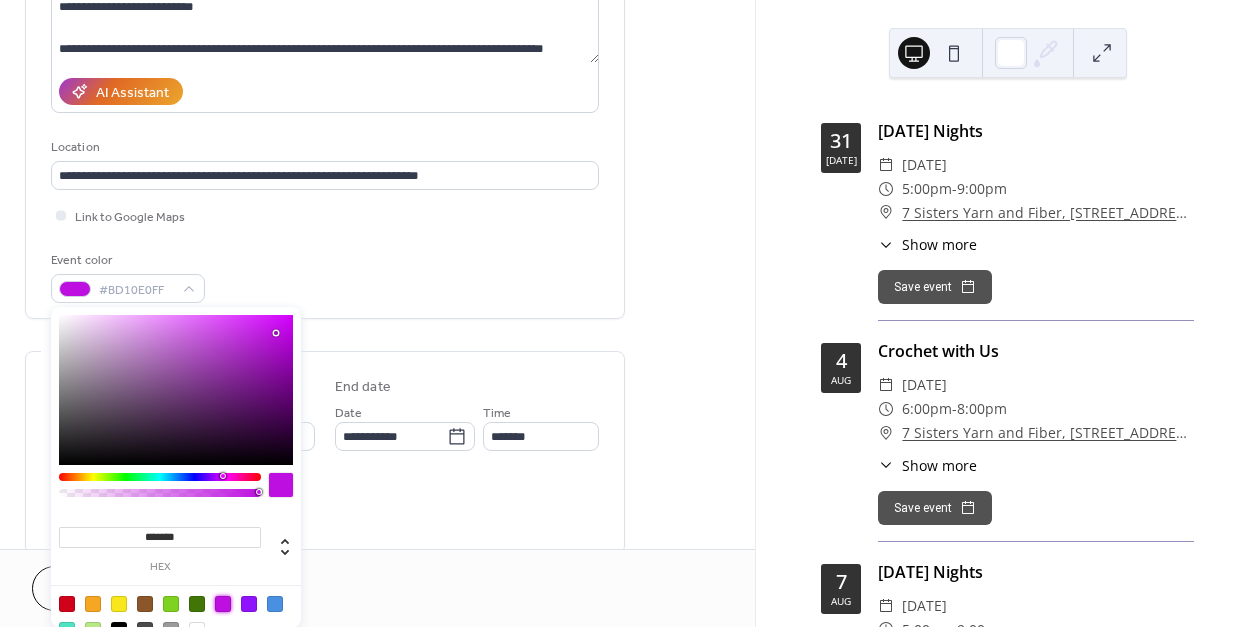click on "Event color #BD10E0FF" at bounding box center [325, 276] 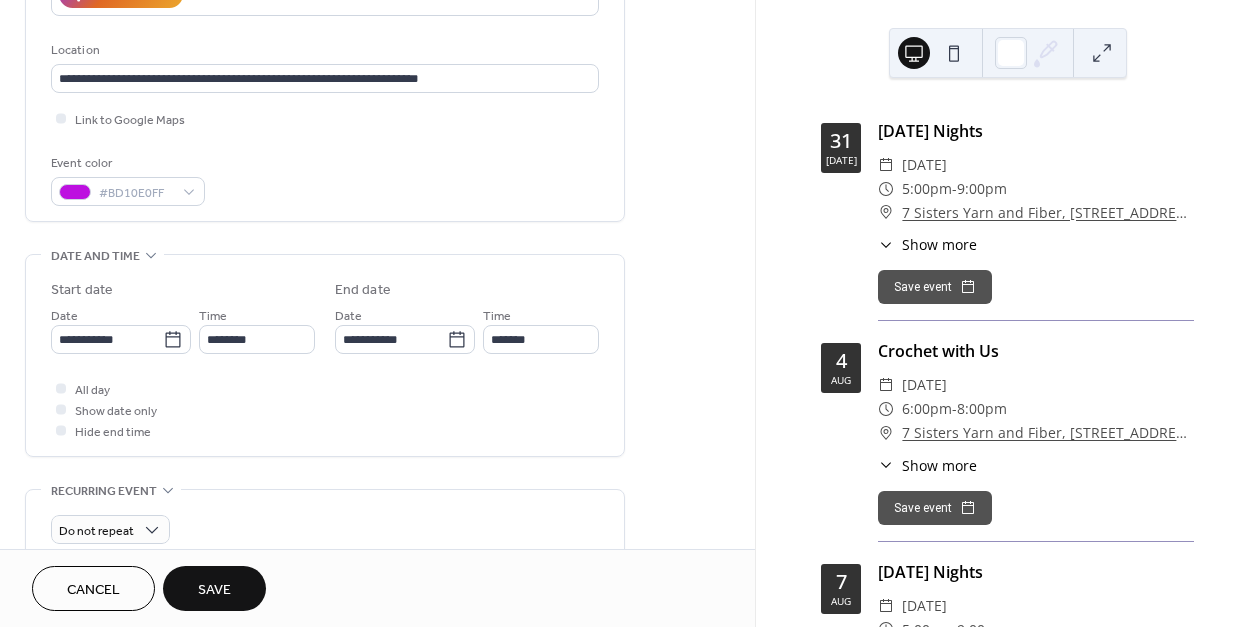 scroll, scrollTop: 400, scrollLeft: 0, axis: vertical 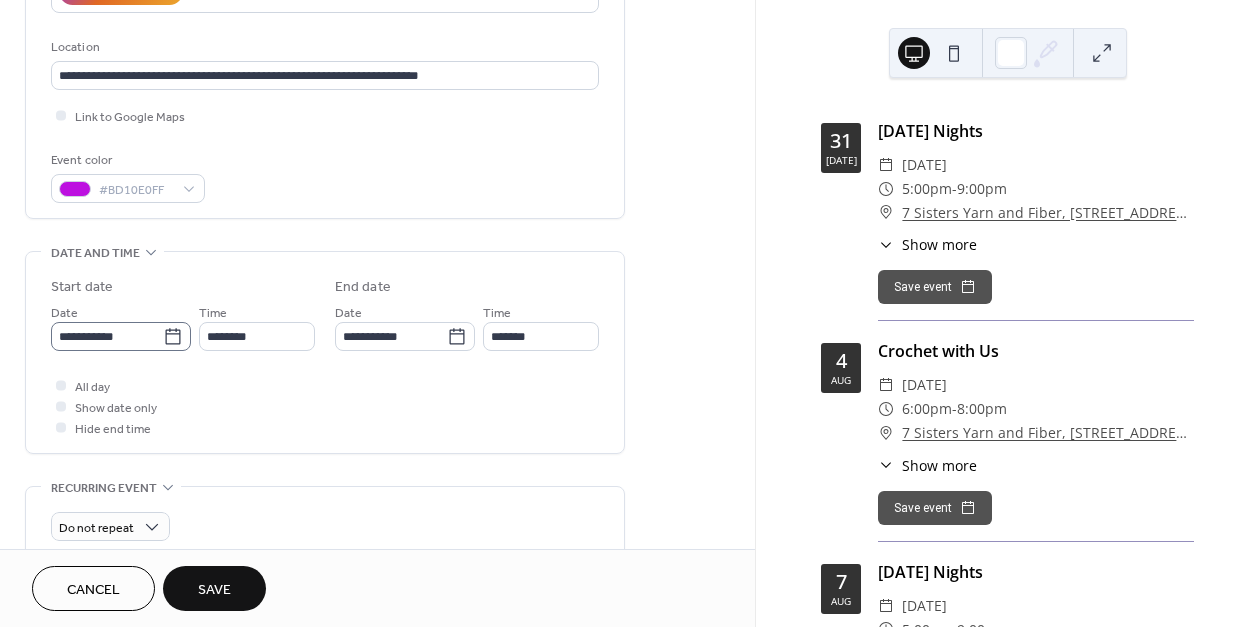 click 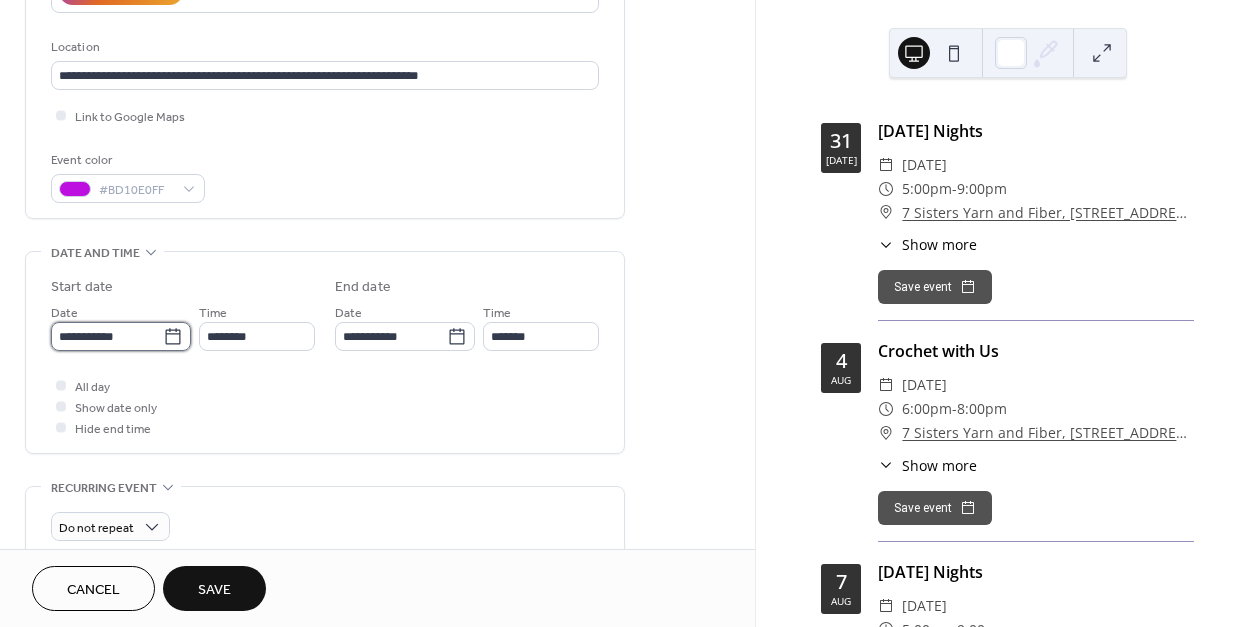 click on "**********" at bounding box center (107, 336) 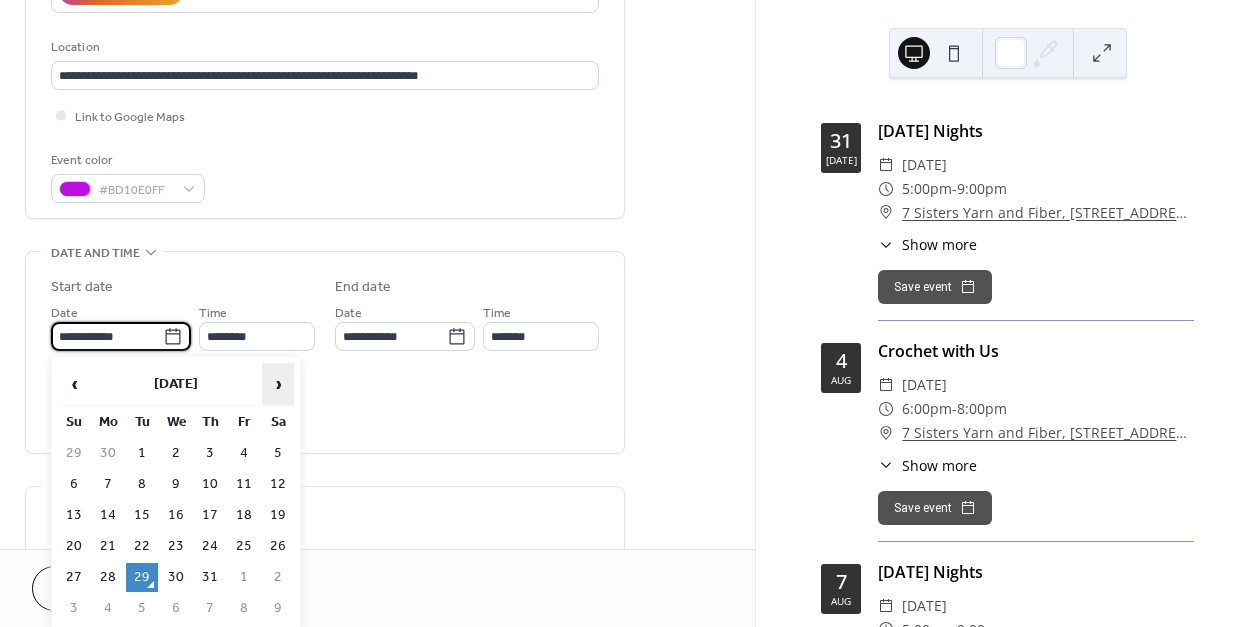 click on "›" at bounding box center (278, 384) 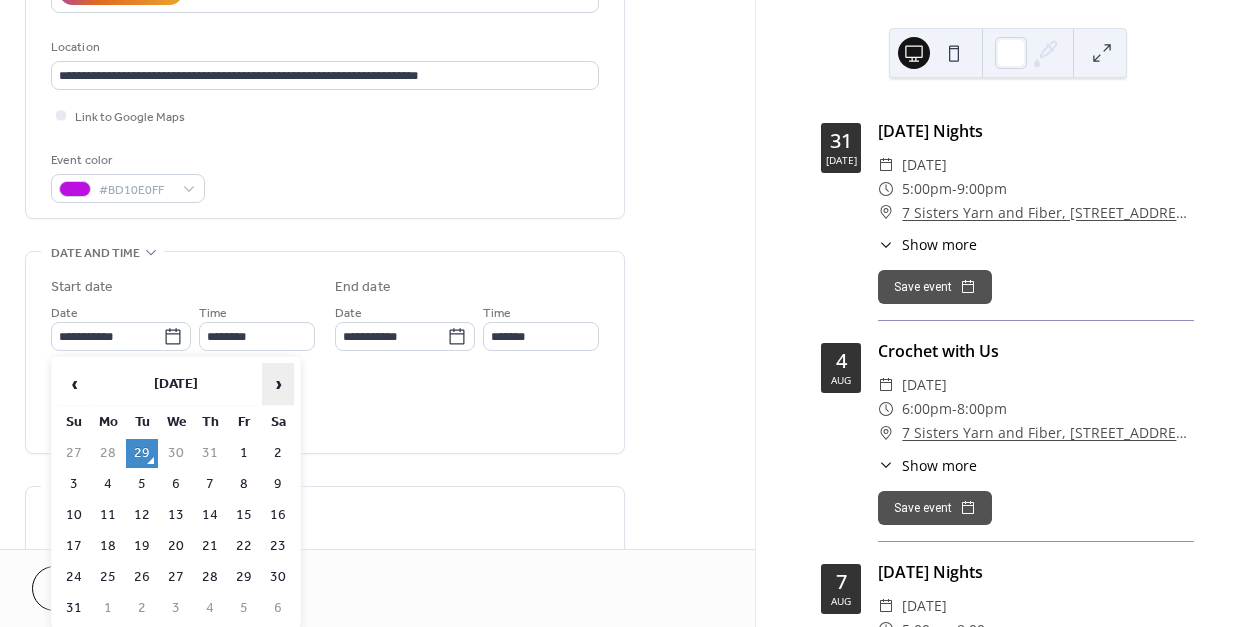 click on "›" at bounding box center [278, 384] 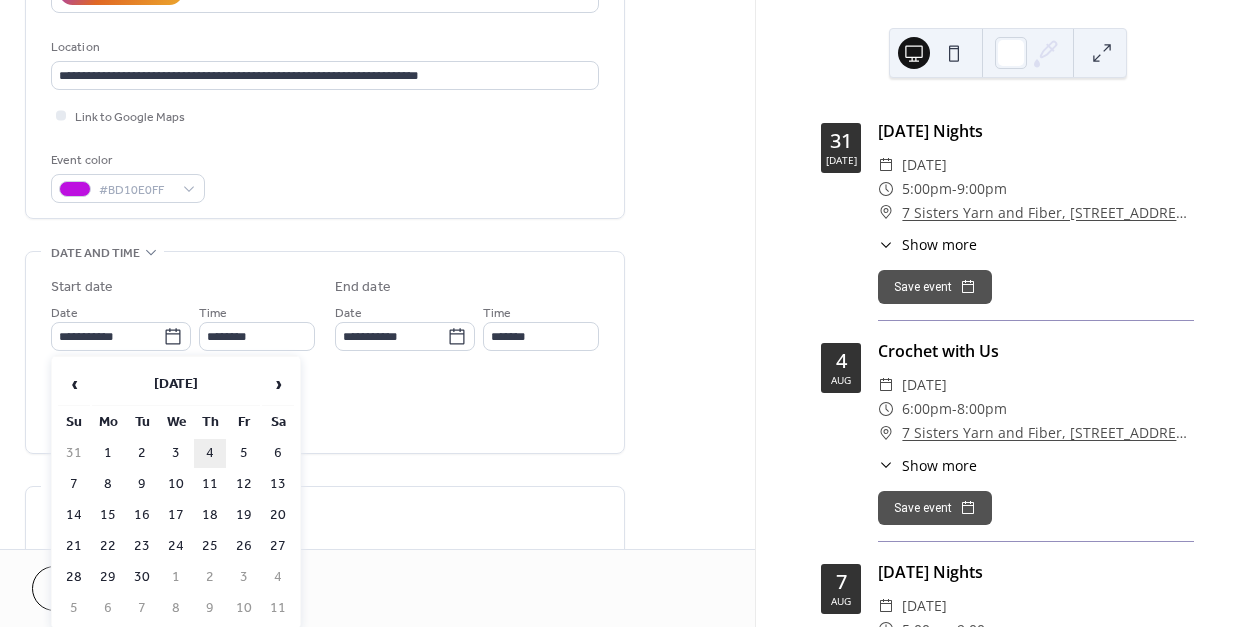 click on "4" at bounding box center (210, 453) 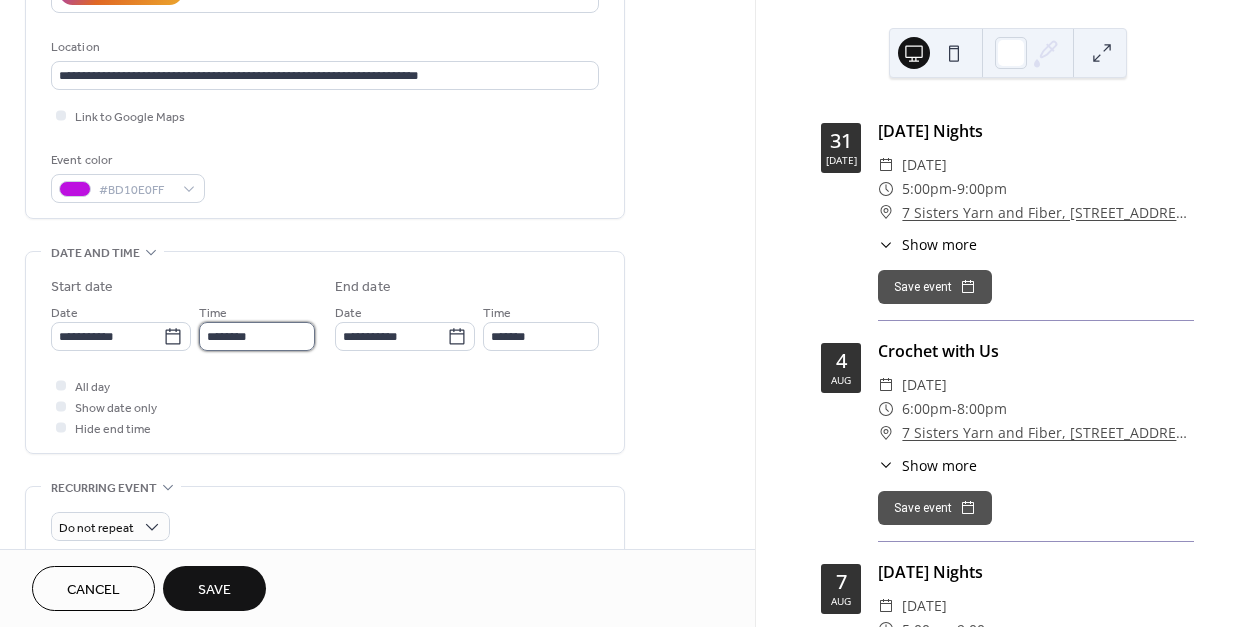click on "********" at bounding box center [257, 336] 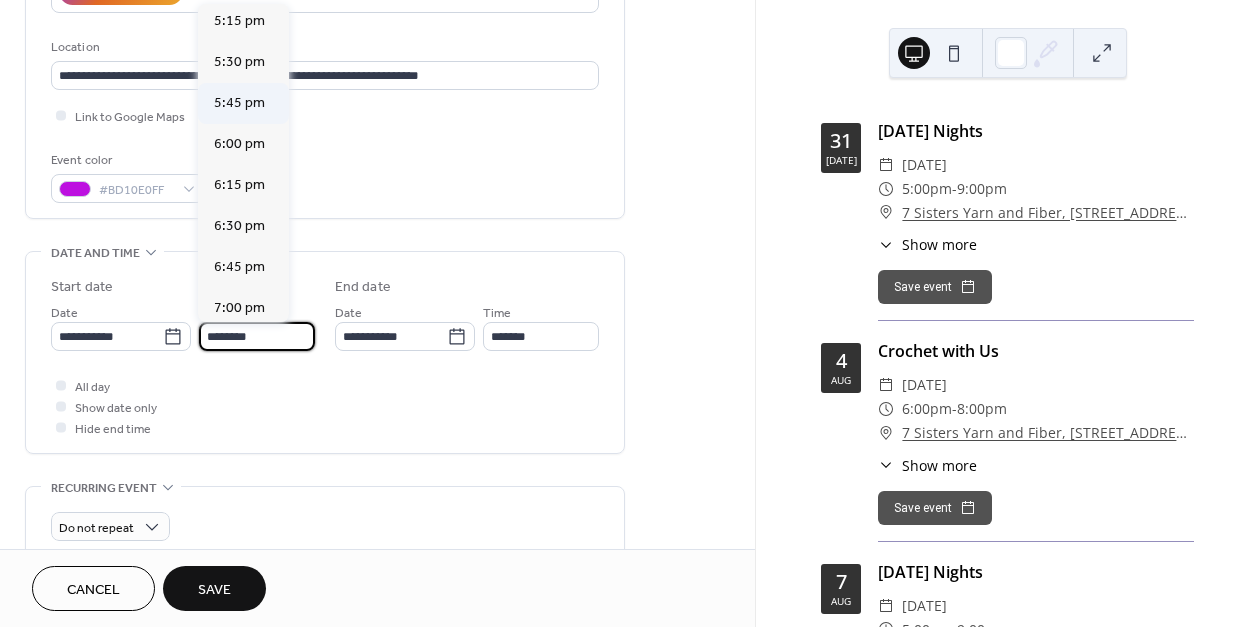 scroll, scrollTop: 2868, scrollLeft: 0, axis: vertical 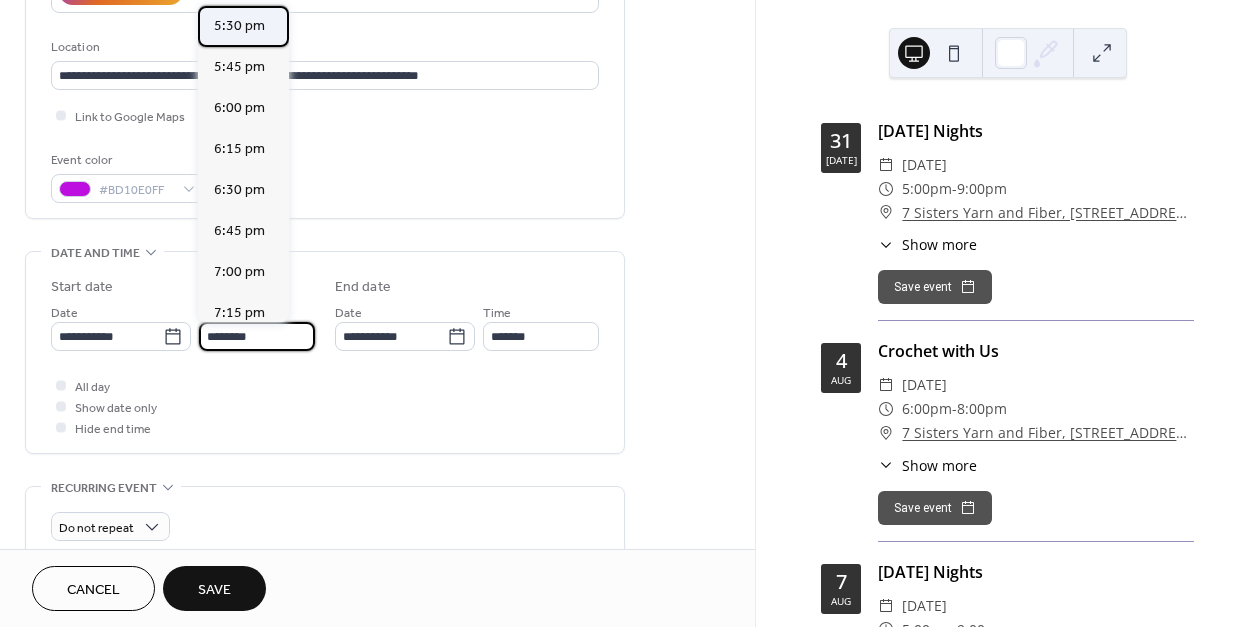 click on "5:30 pm" at bounding box center (239, 26) 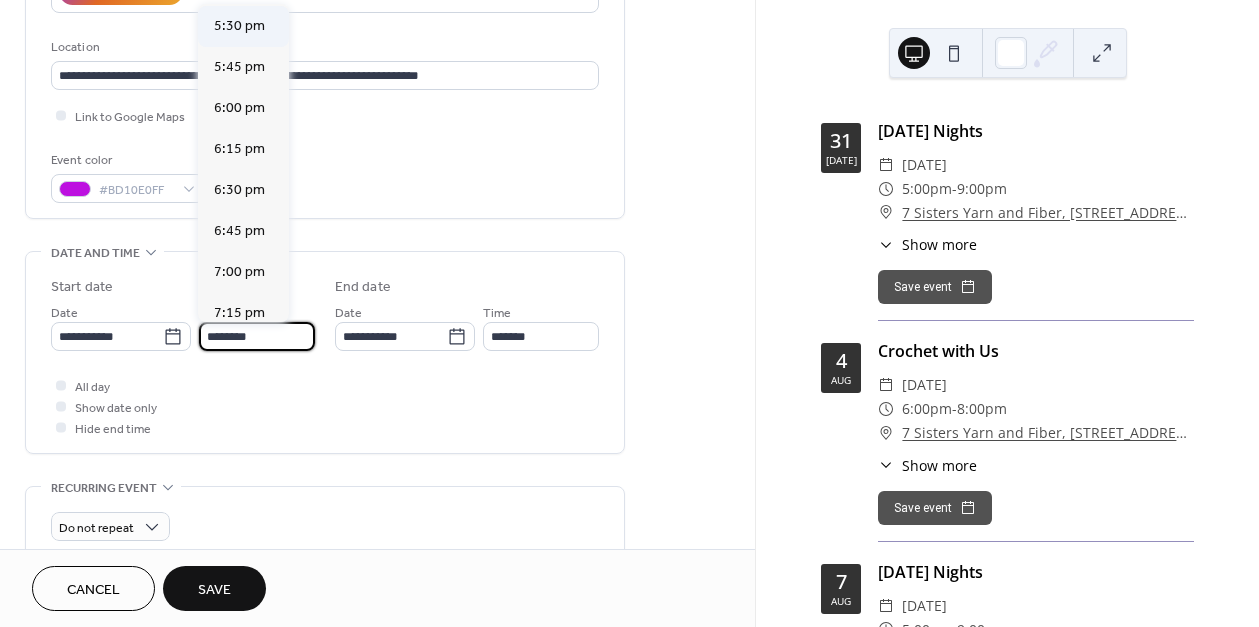 type on "*******" 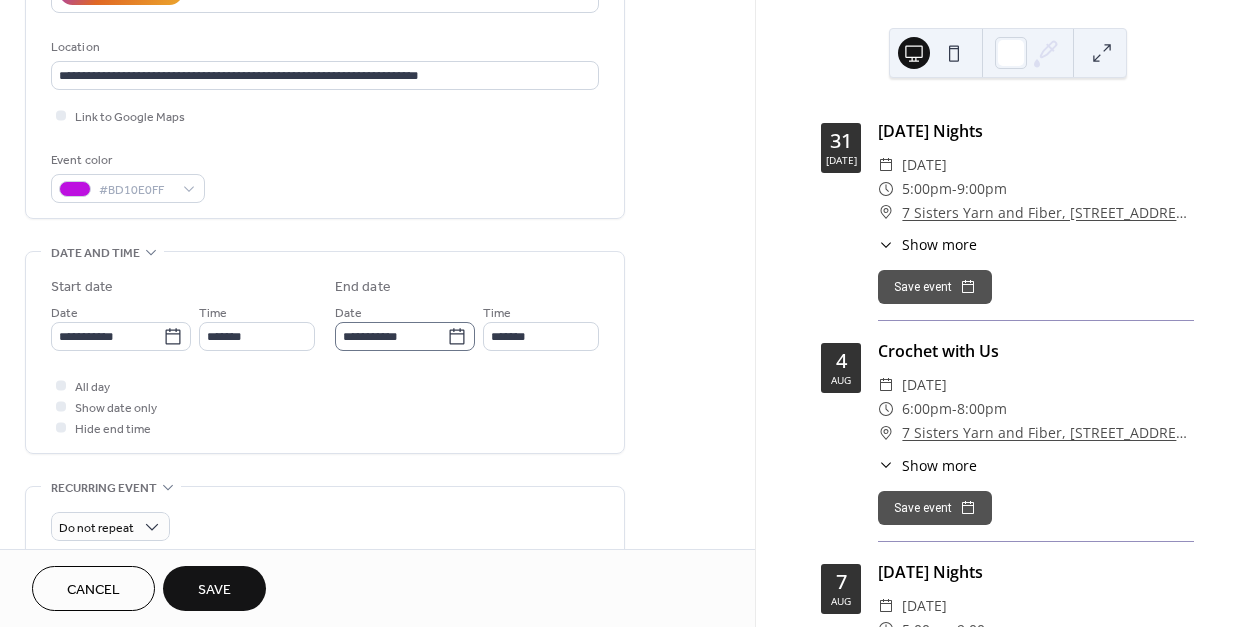 click 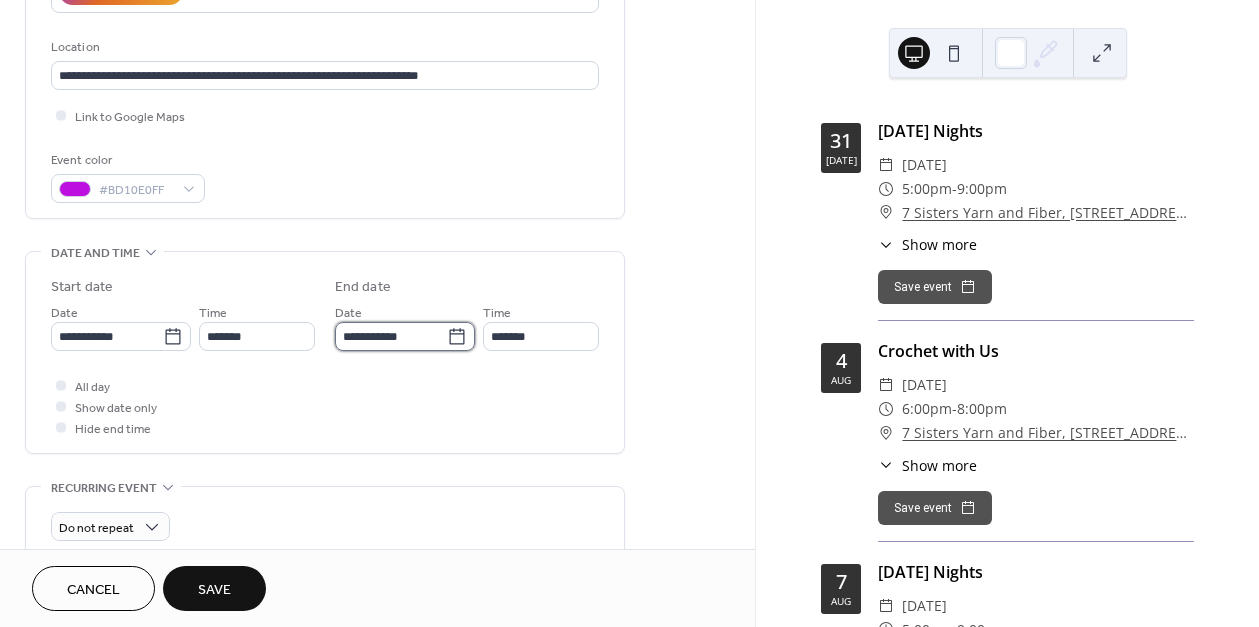 click on "**********" at bounding box center (391, 336) 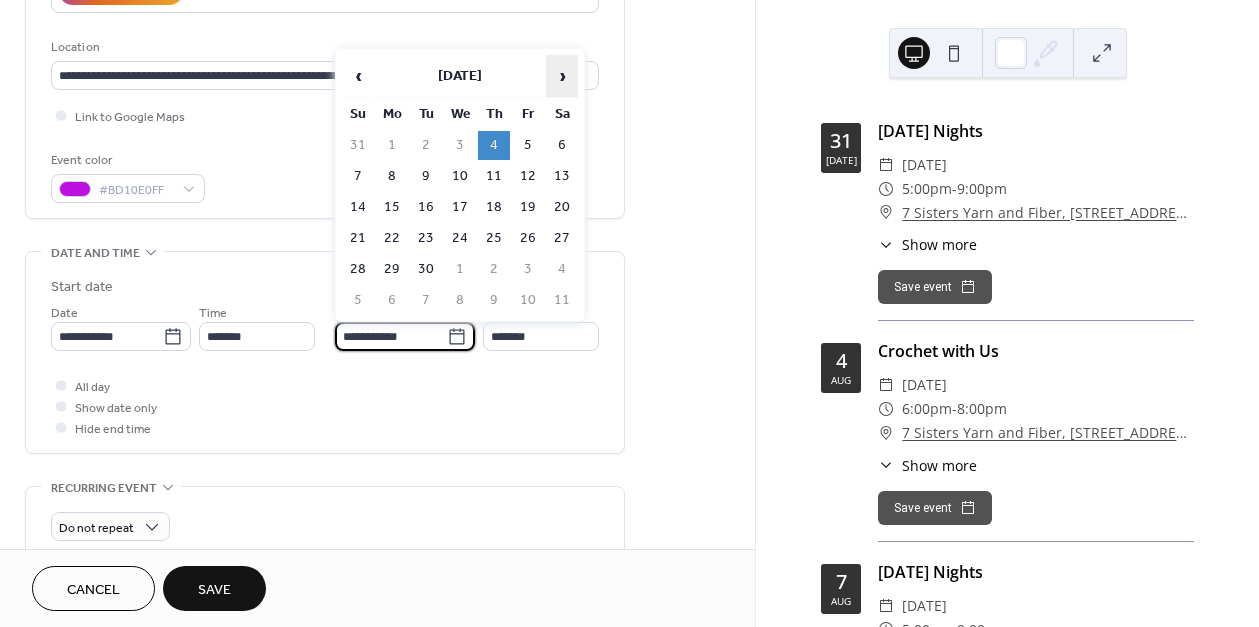 click on "›" at bounding box center [562, 76] 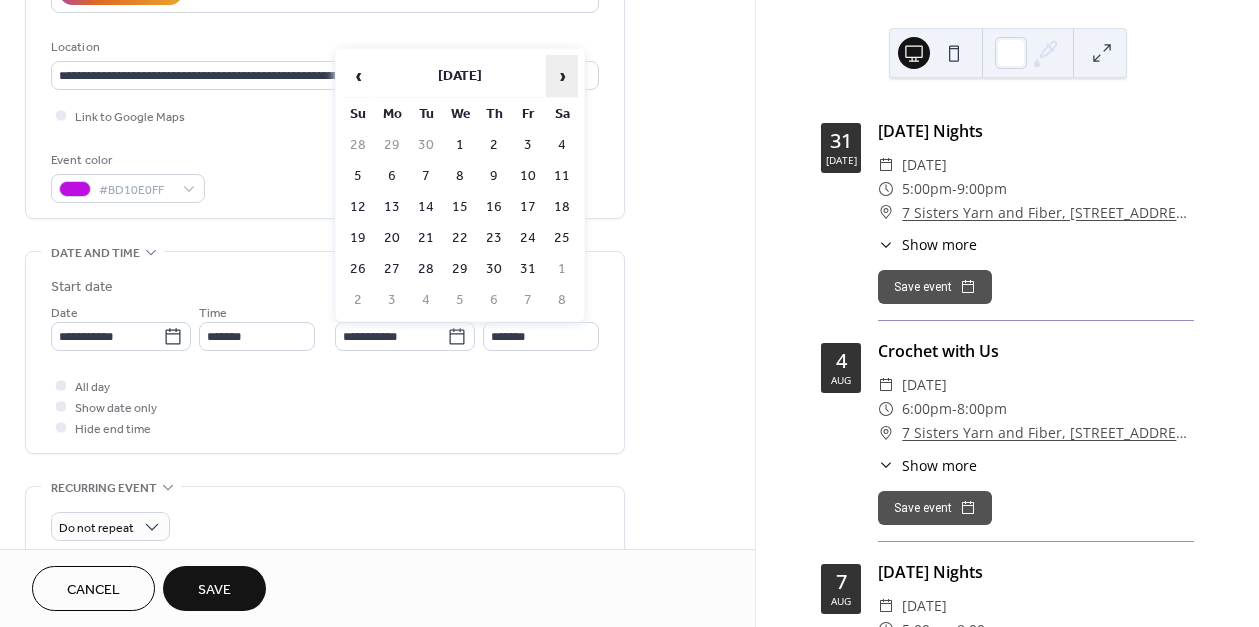 click on "›" at bounding box center (562, 76) 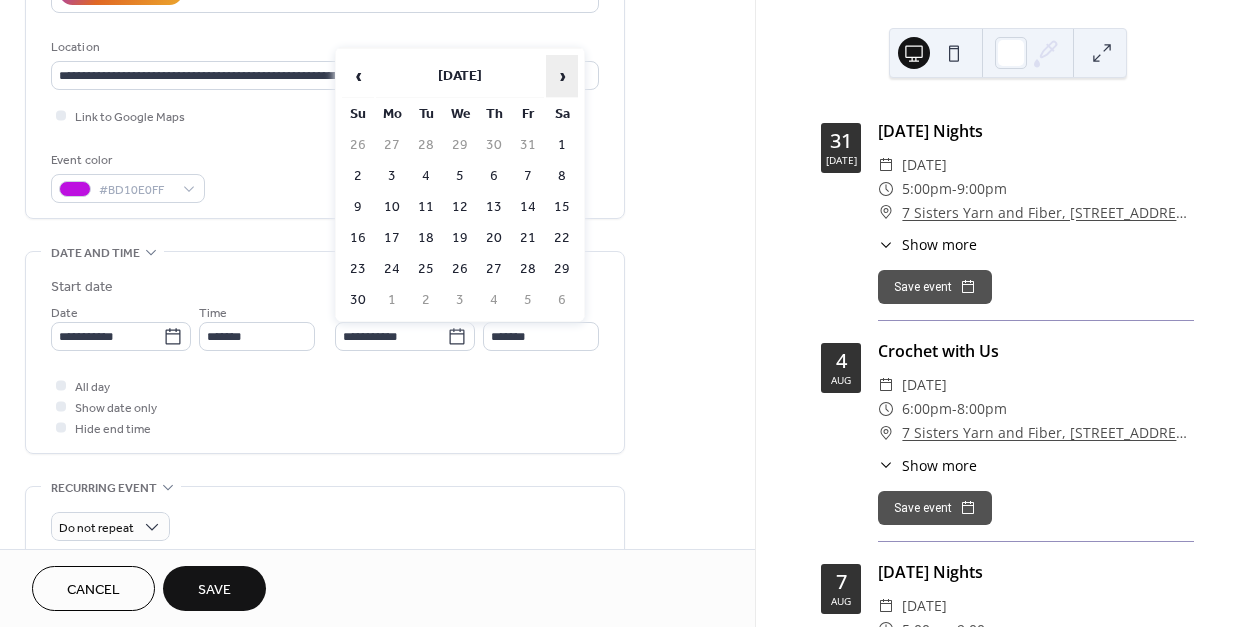 click on "›" at bounding box center (562, 76) 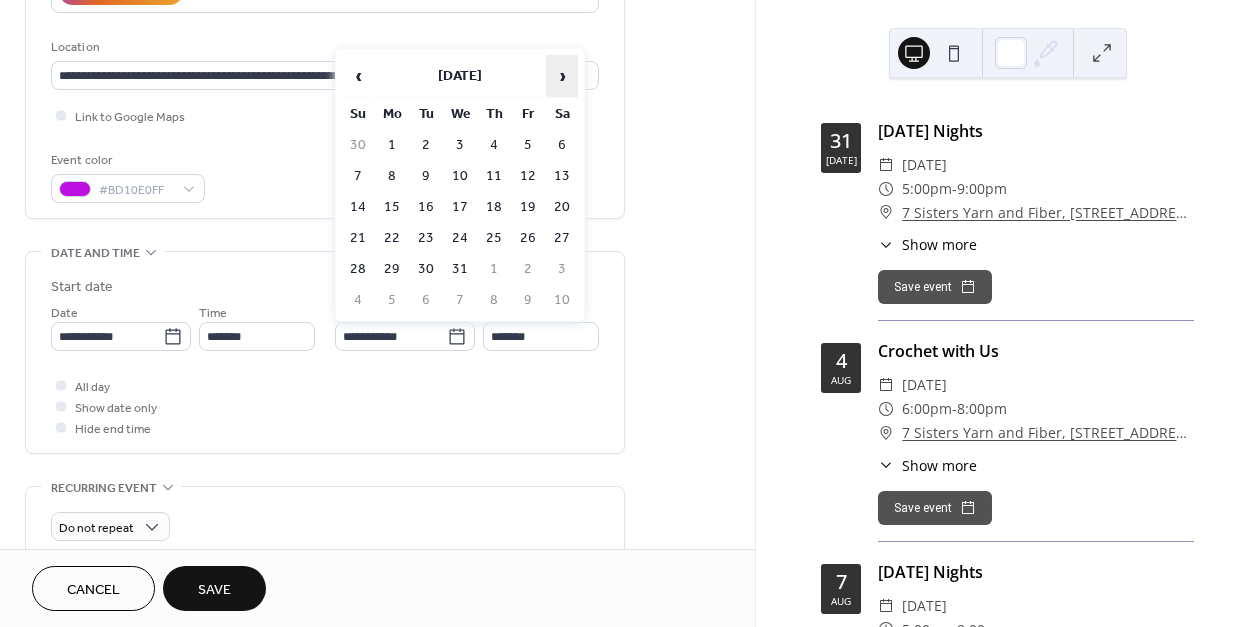 click on "›" at bounding box center (562, 76) 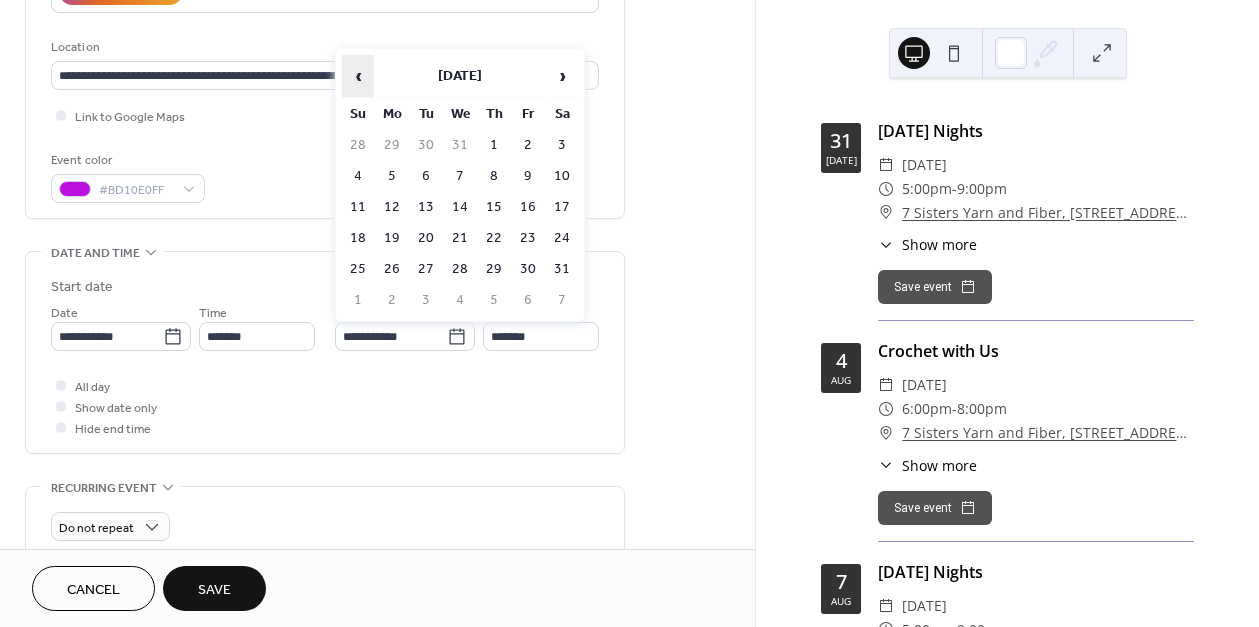 click on "‹" at bounding box center (358, 76) 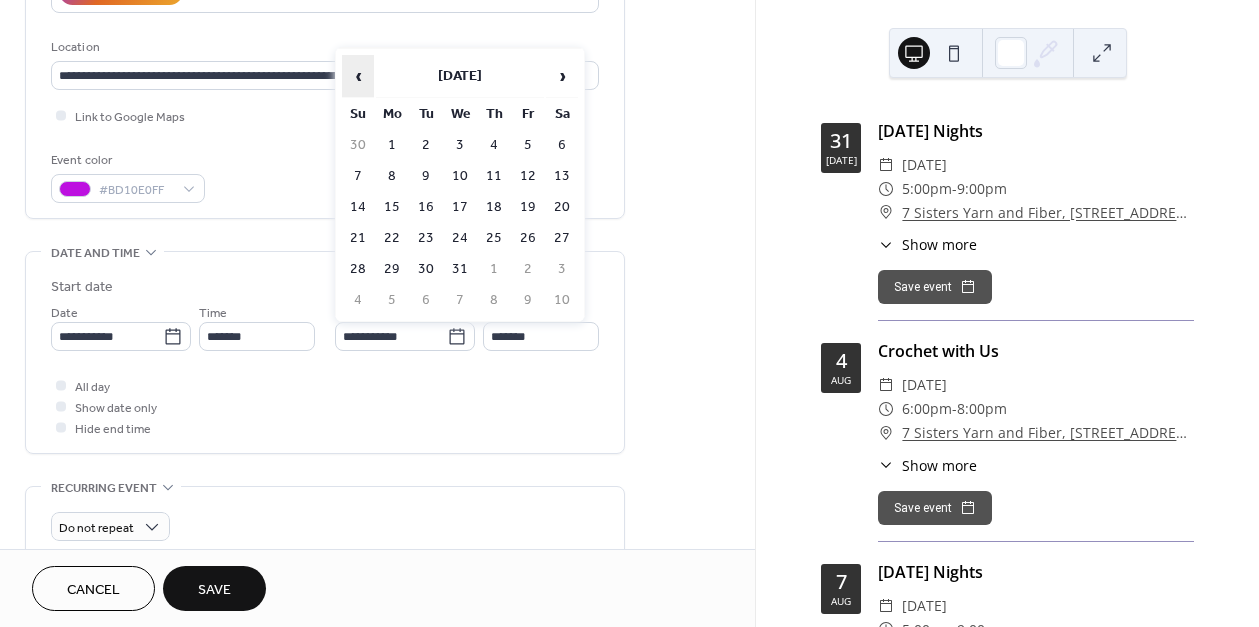 click on "‹" at bounding box center (358, 76) 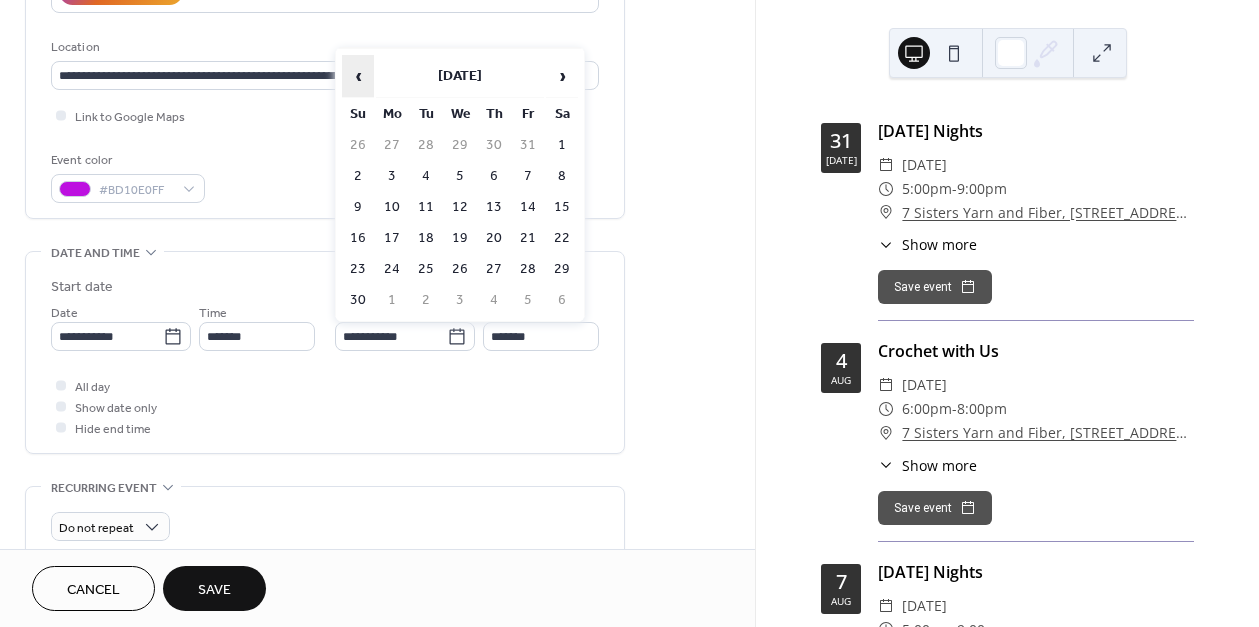 click on "‹" at bounding box center [358, 76] 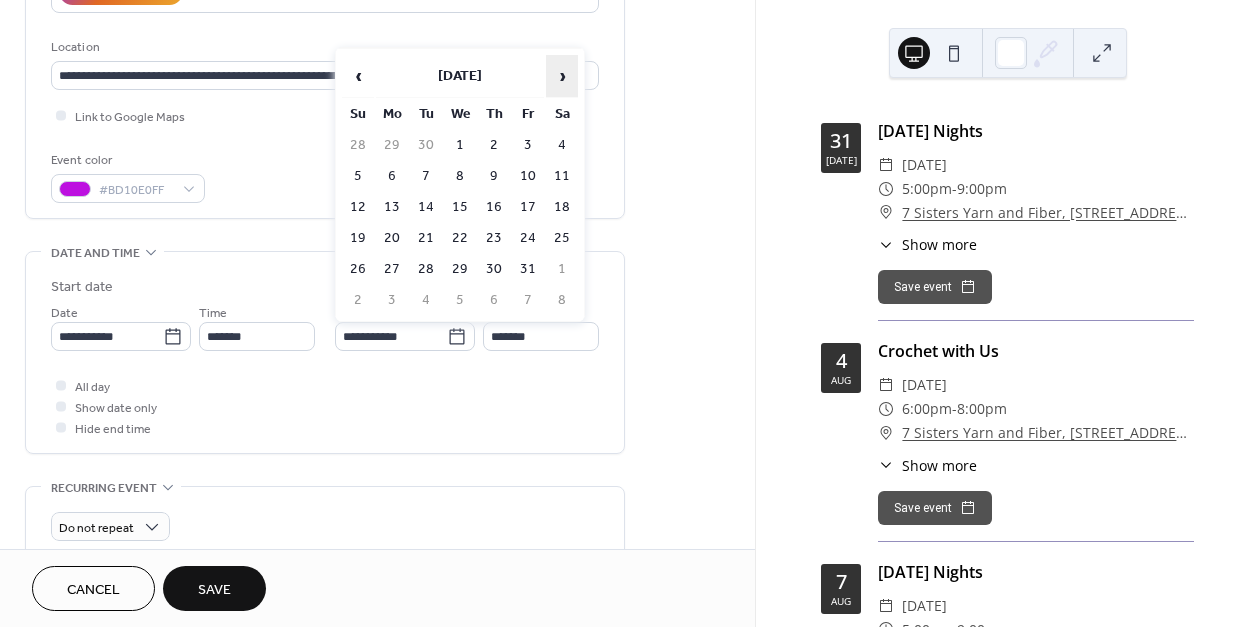 click on "›" at bounding box center [562, 76] 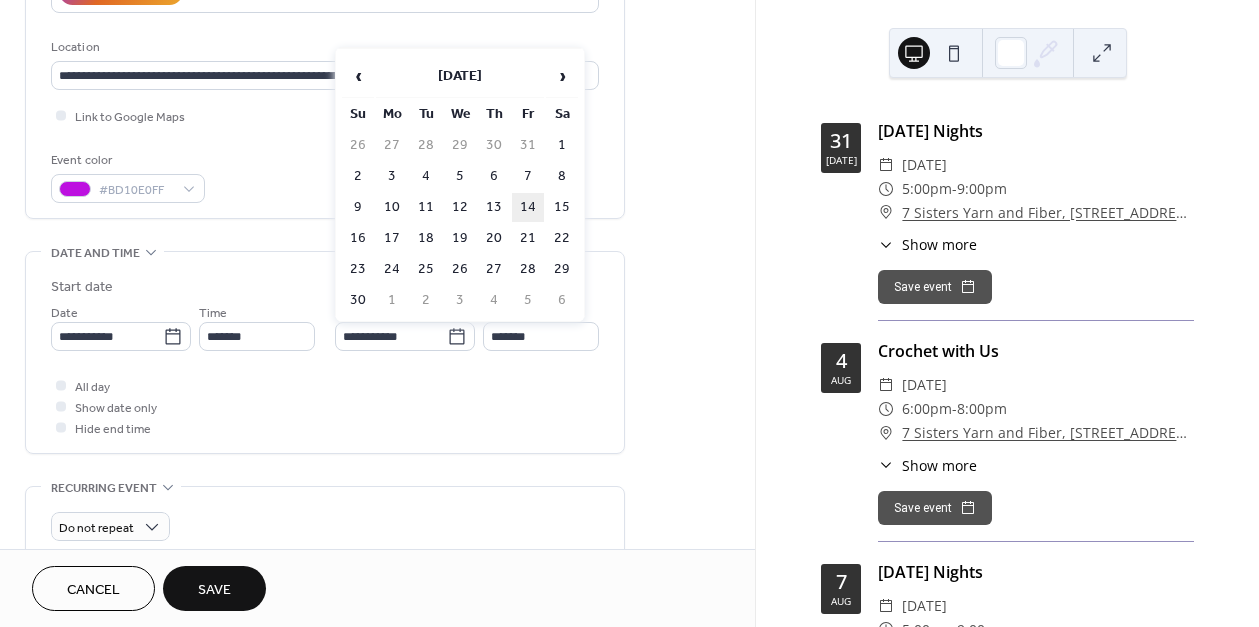 click on "14" at bounding box center (528, 207) 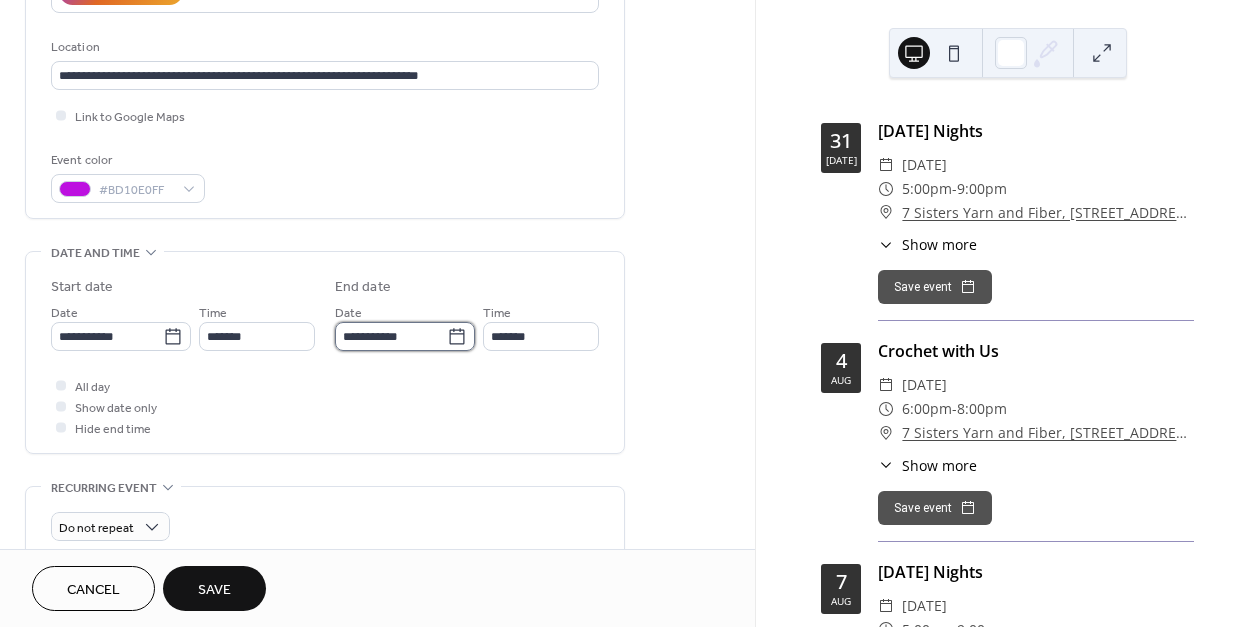 click on "**********" at bounding box center (391, 336) 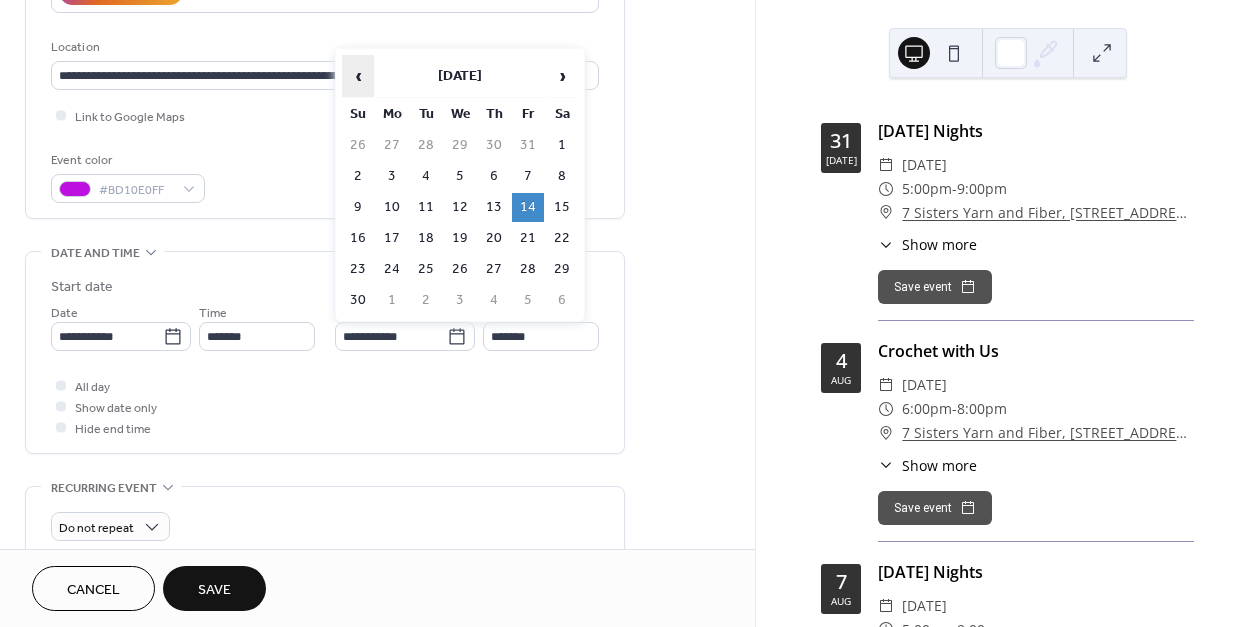 click on "‹" at bounding box center [358, 76] 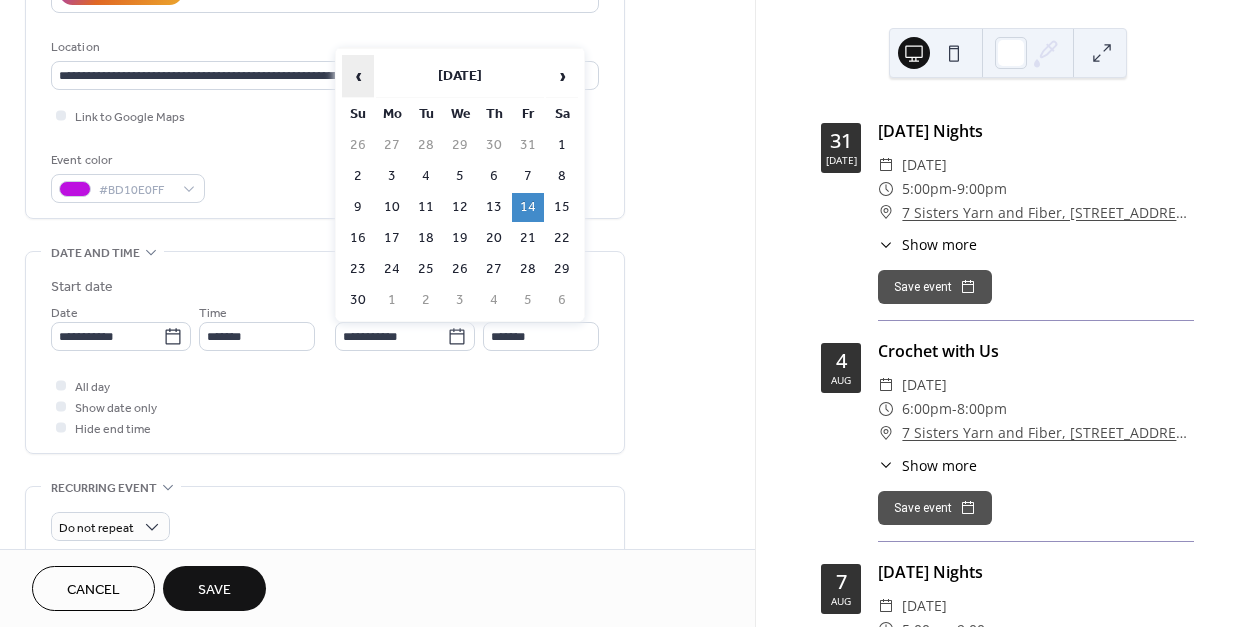 click on "‹" at bounding box center (358, 76) 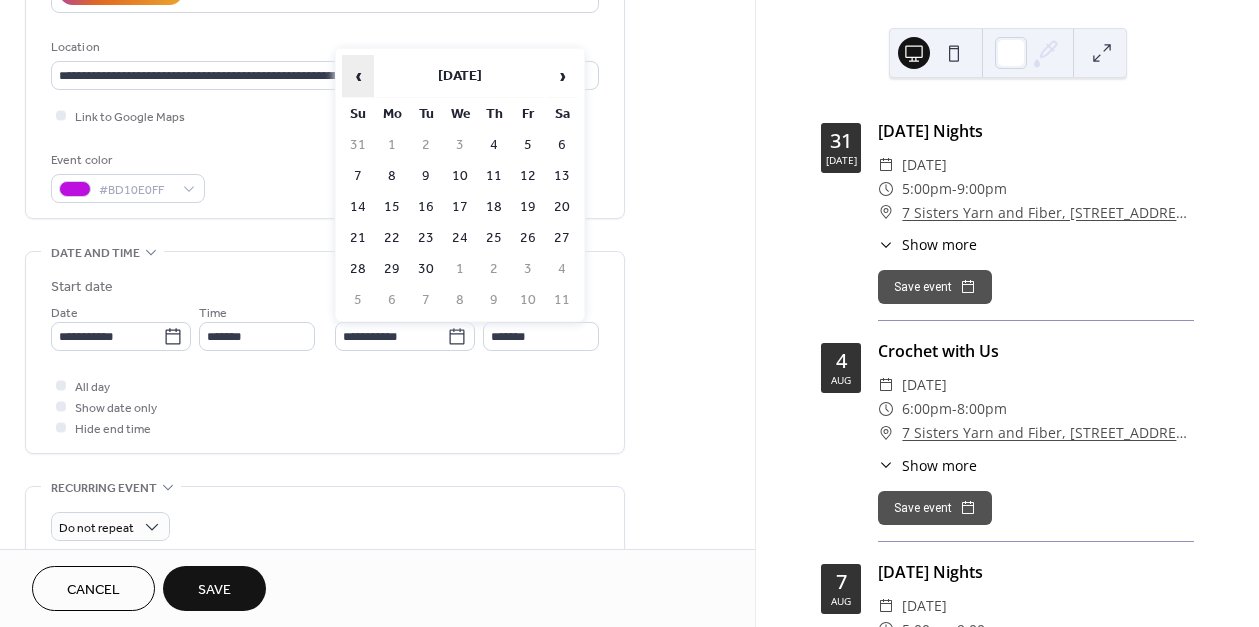 click on "‹" at bounding box center (358, 76) 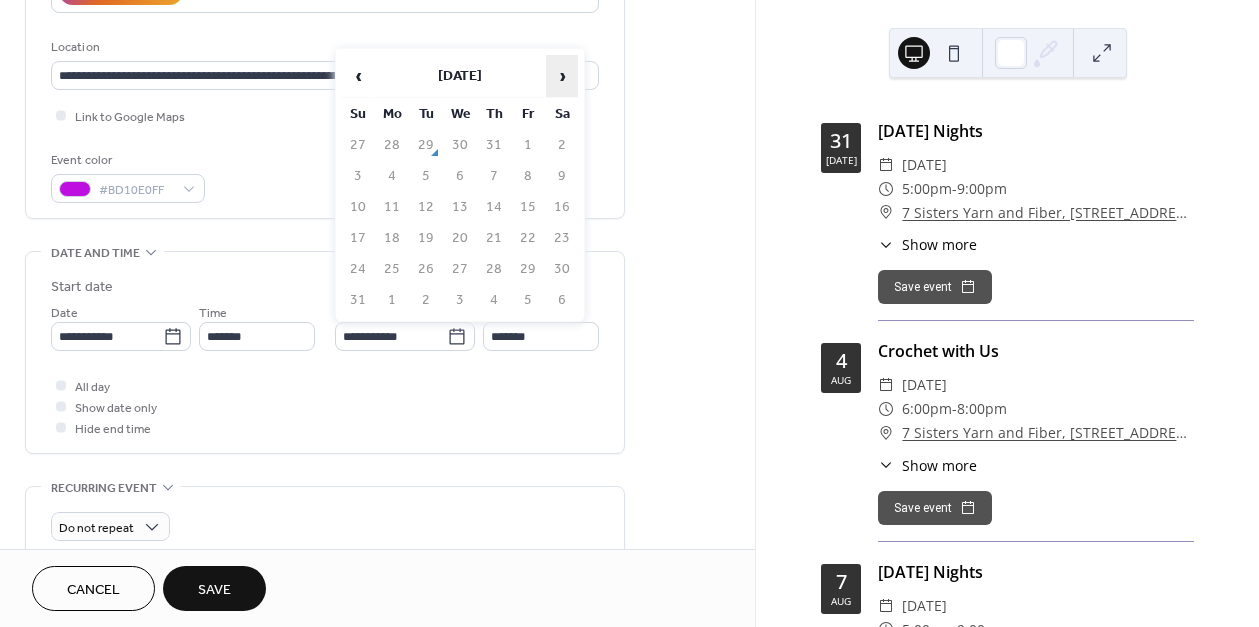 click on "›" at bounding box center (562, 76) 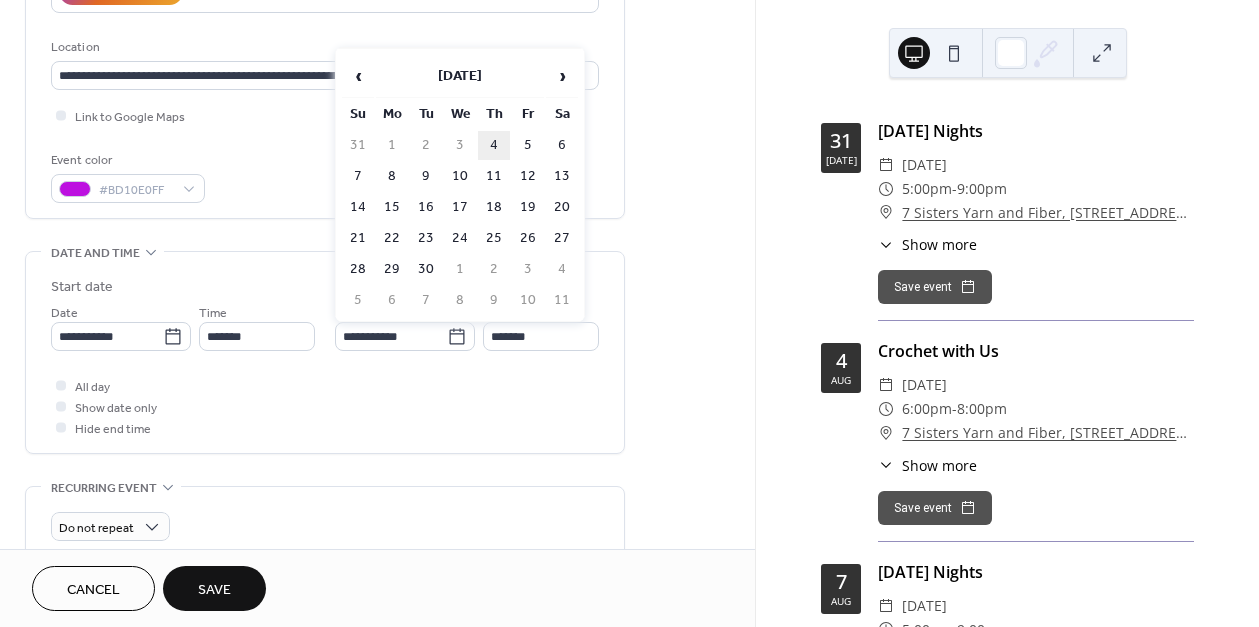 click on "4" at bounding box center [494, 145] 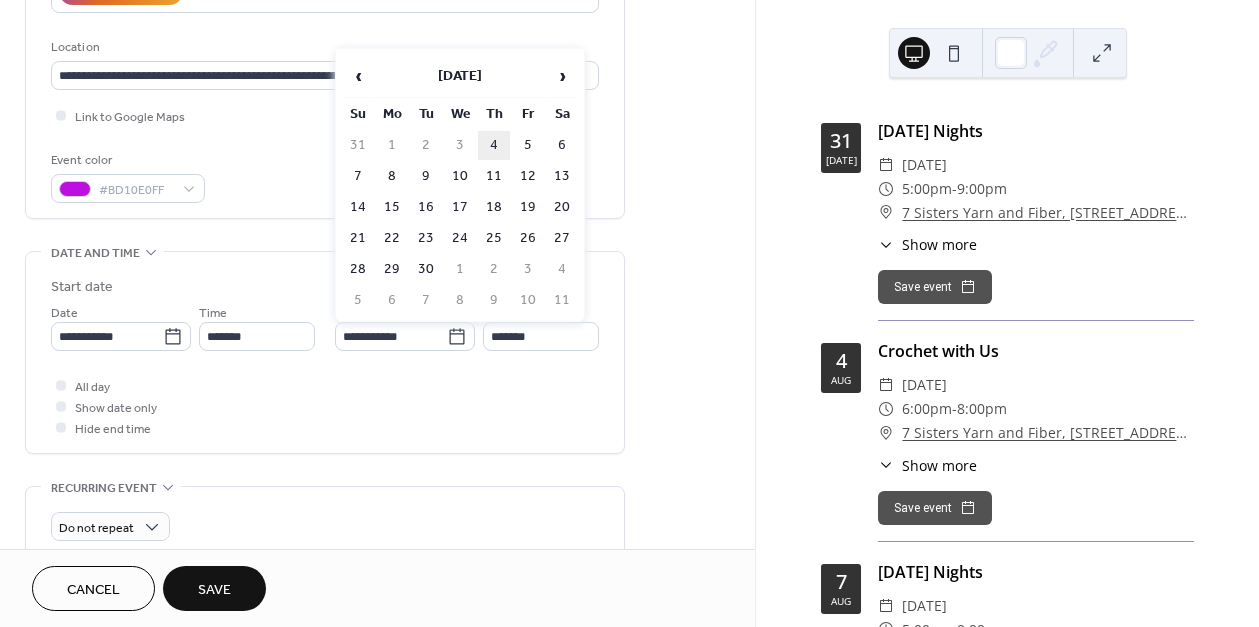 type on "**********" 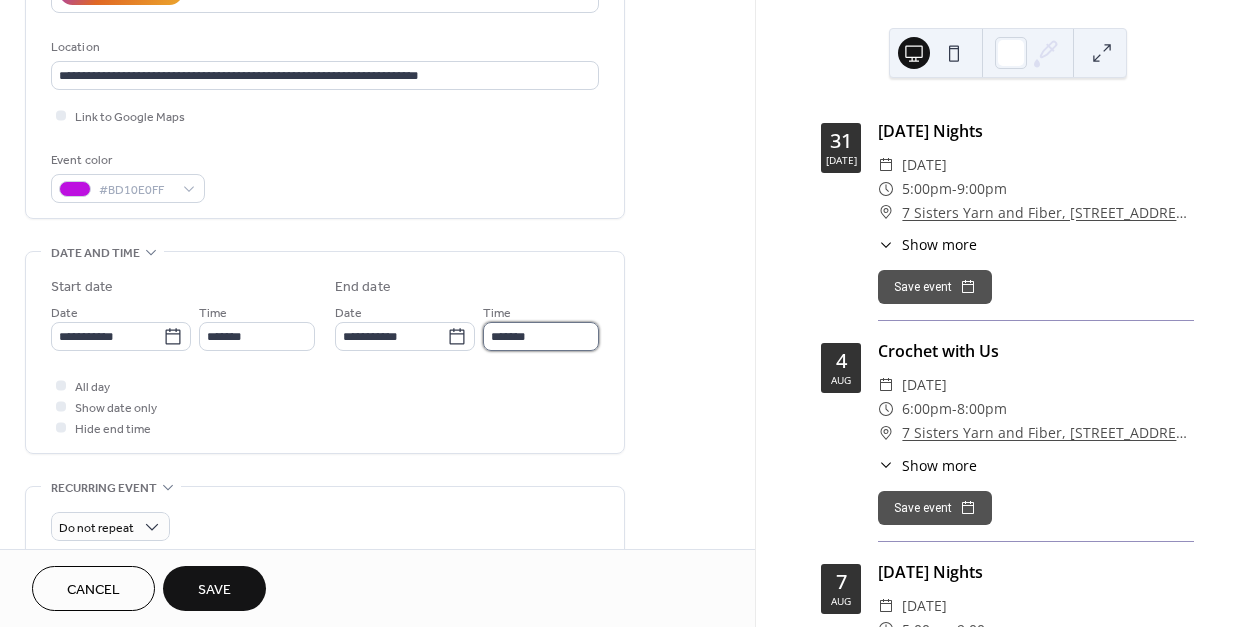 click on "*******" at bounding box center [541, 336] 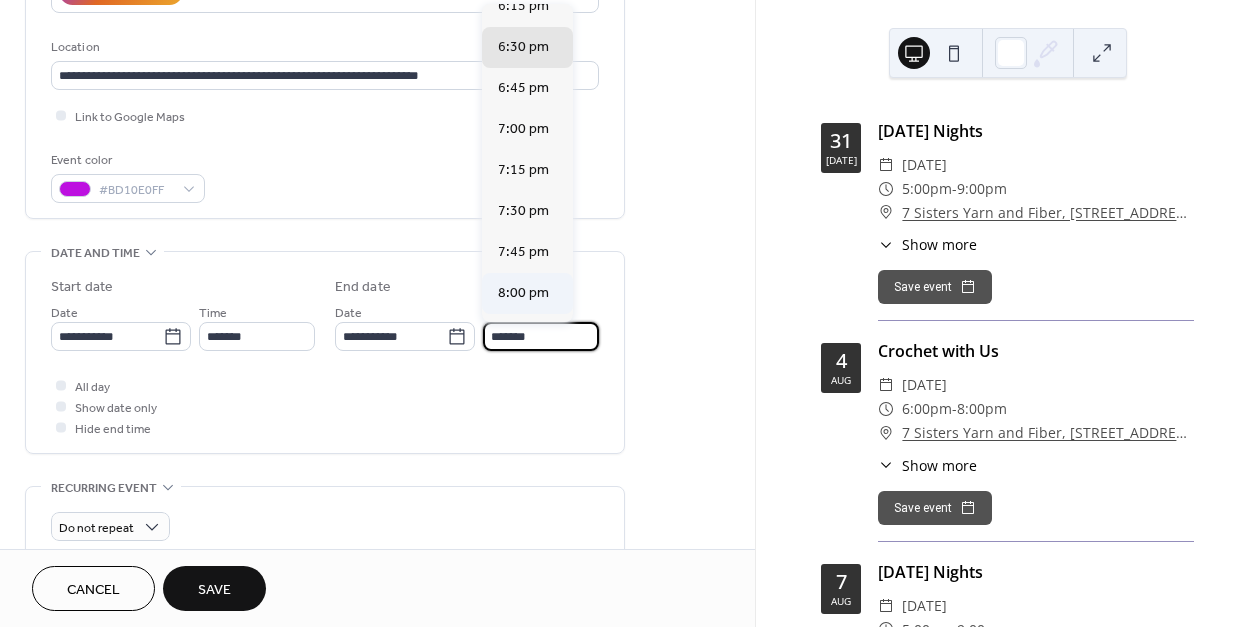 scroll, scrollTop: 200, scrollLeft: 0, axis: vertical 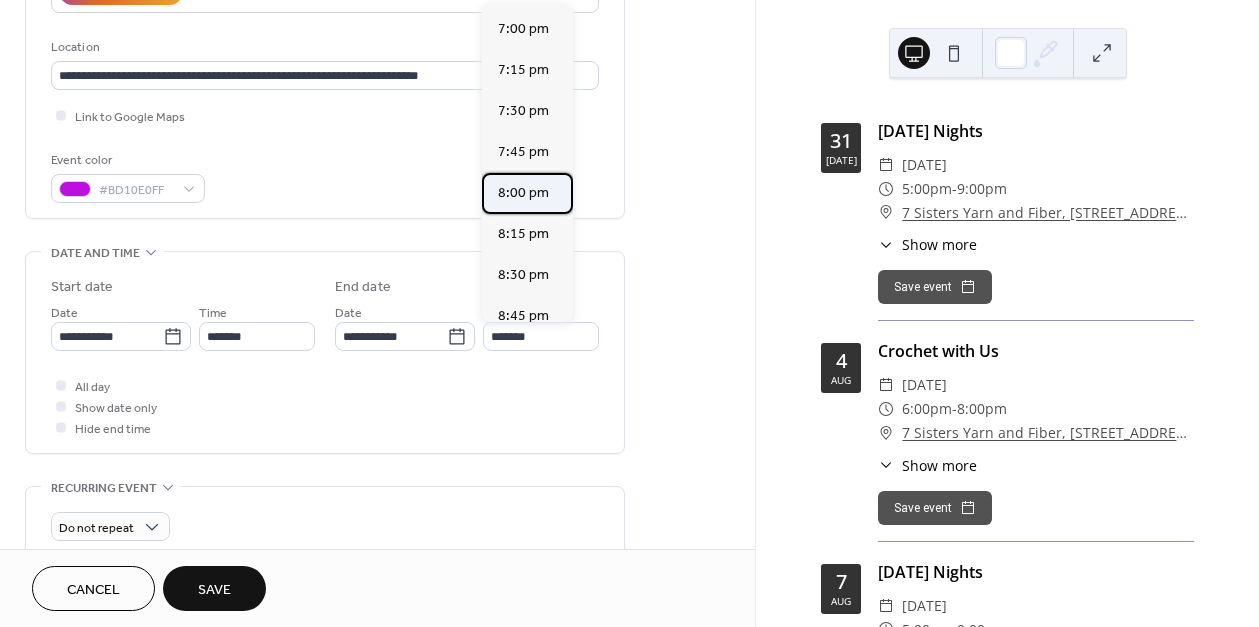 click on "8:00 pm" at bounding box center [523, 193] 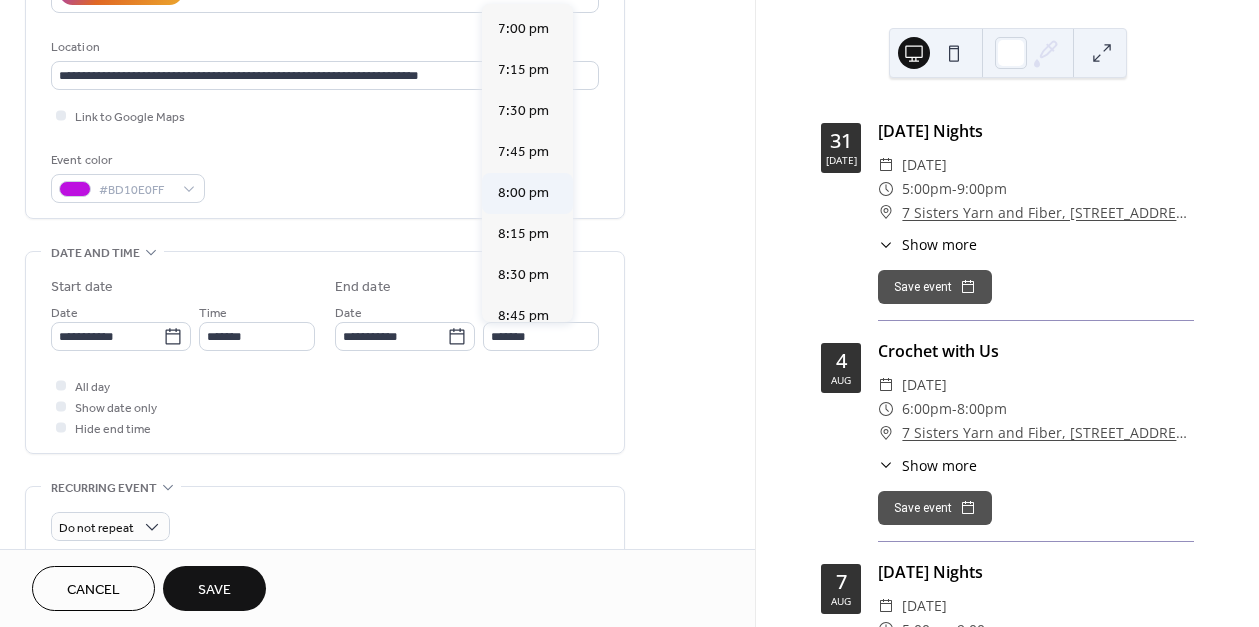 type on "*******" 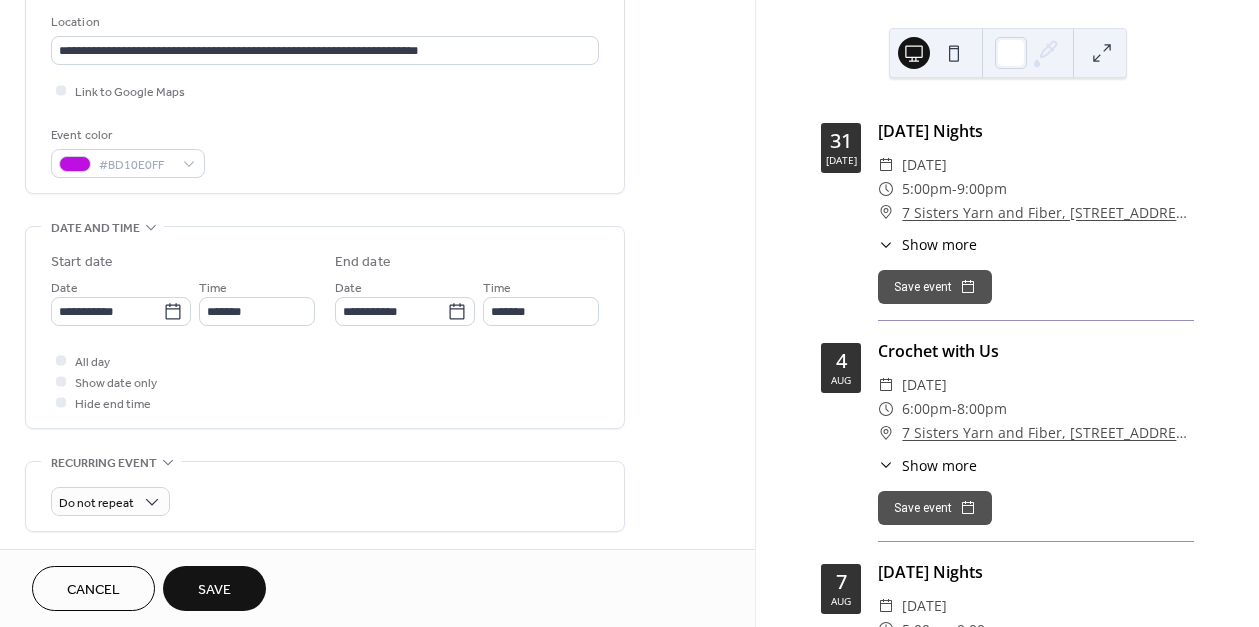 scroll, scrollTop: 600, scrollLeft: 0, axis: vertical 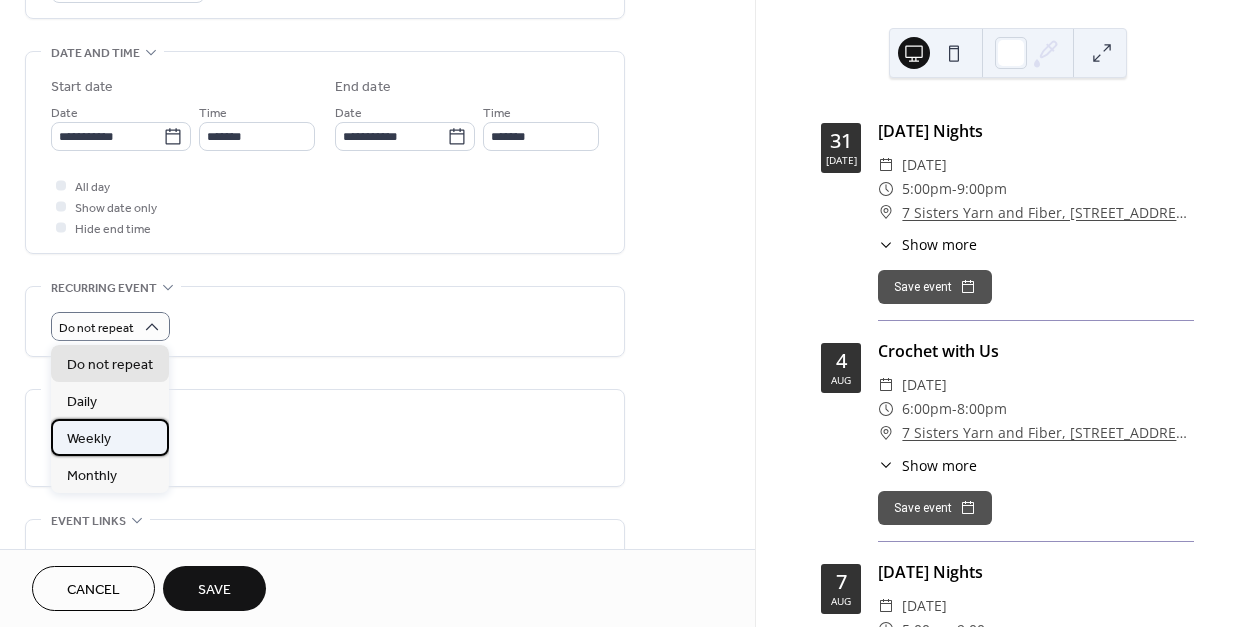 click on "Weekly" at bounding box center [110, 437] 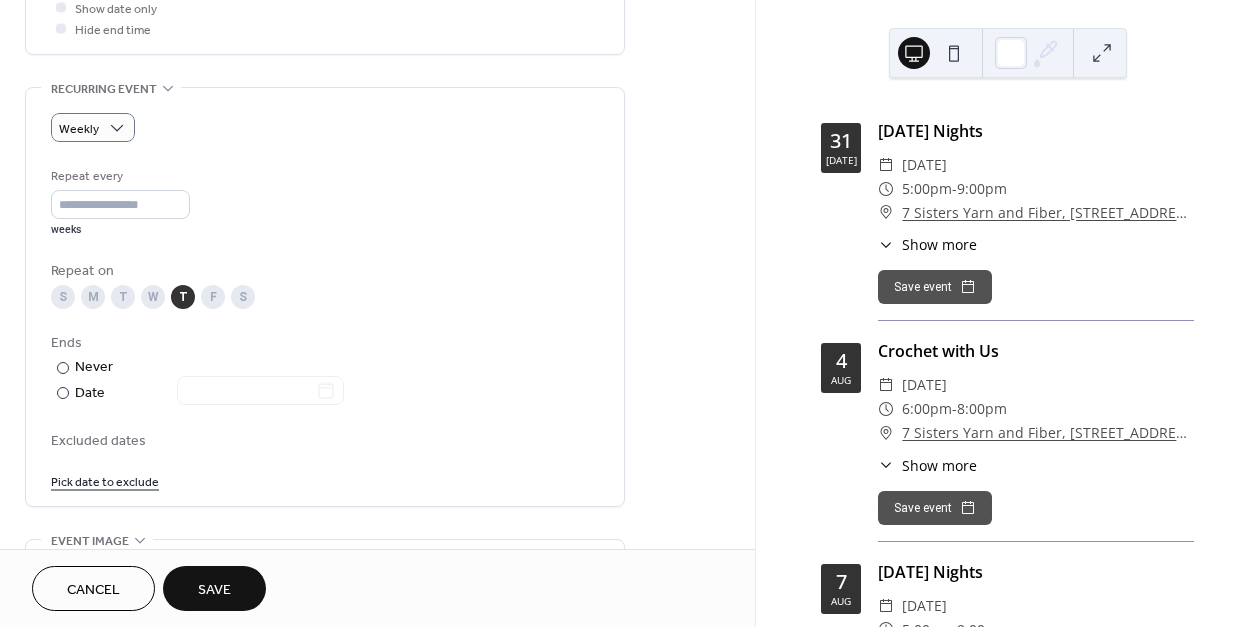 scroll, scrollTop: 800, scrollLeft: 0, axis: vertical 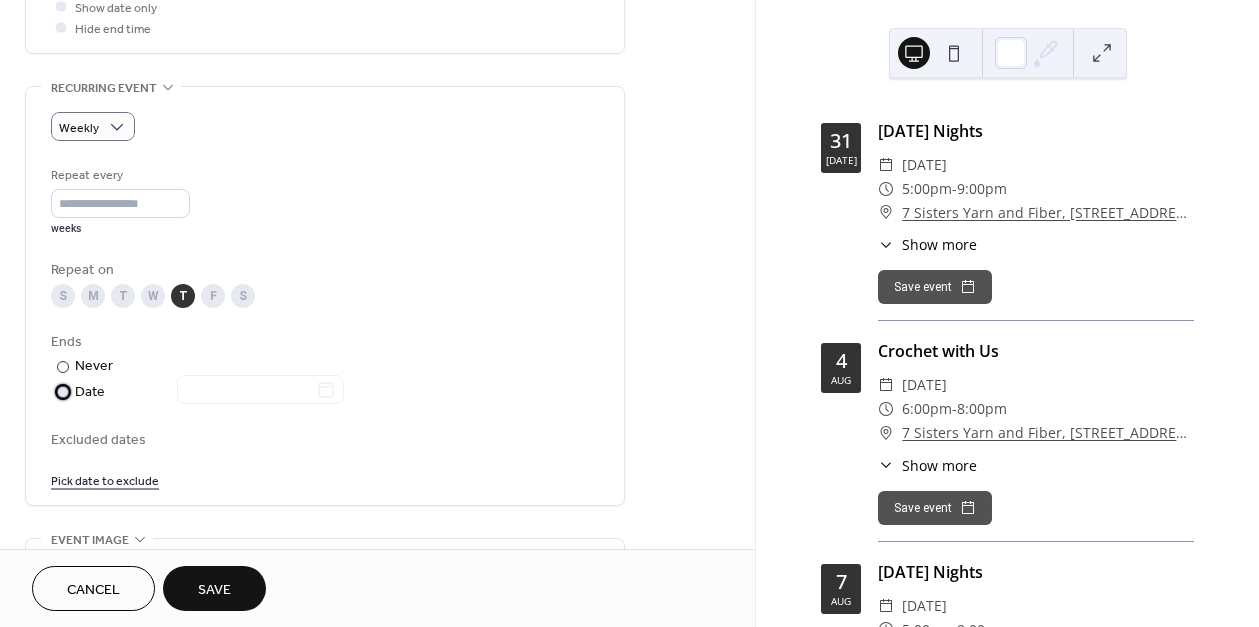 click on "Date" at bounding box center [209, 392] 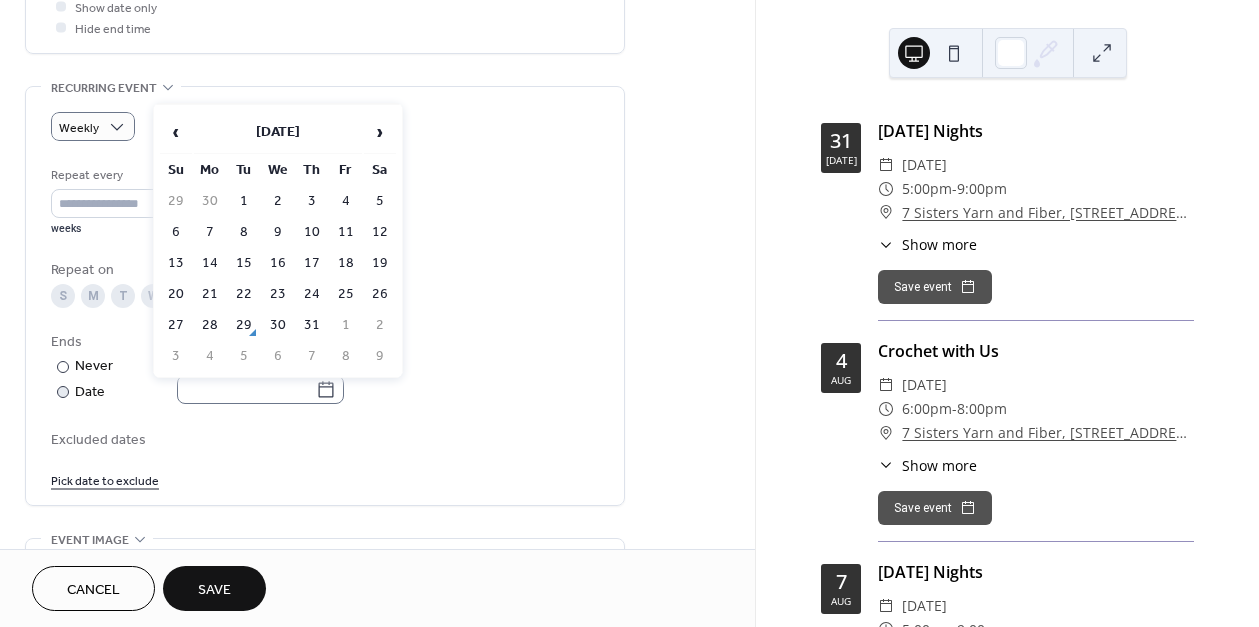 click 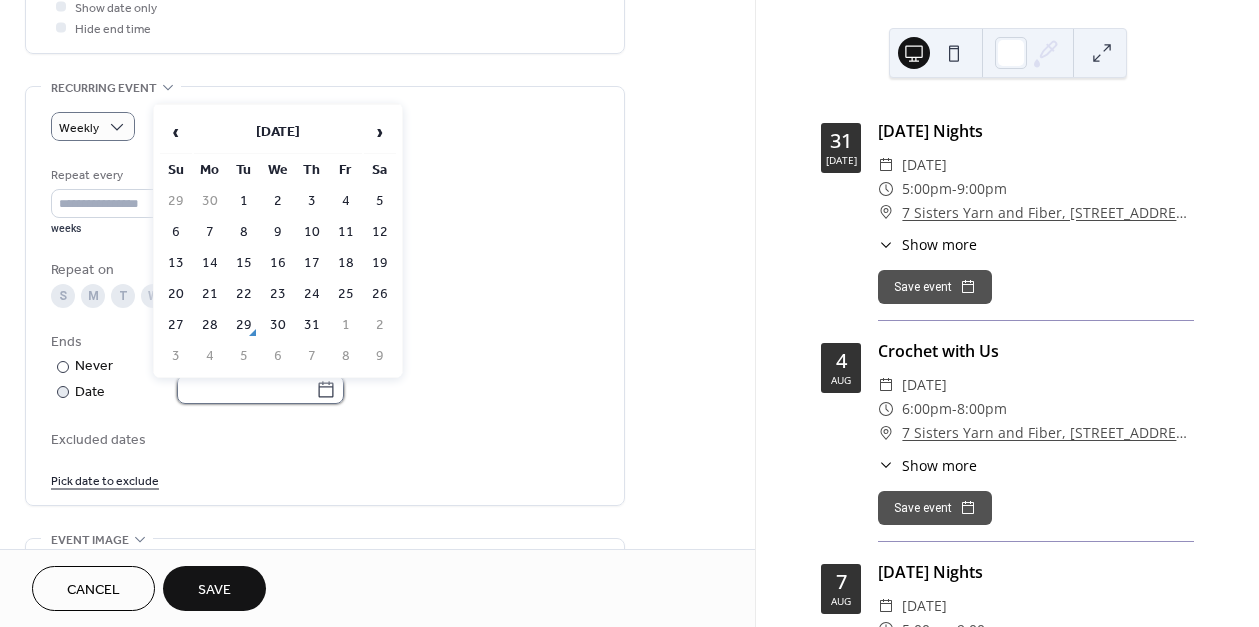 click at bounding box center [246, 389] 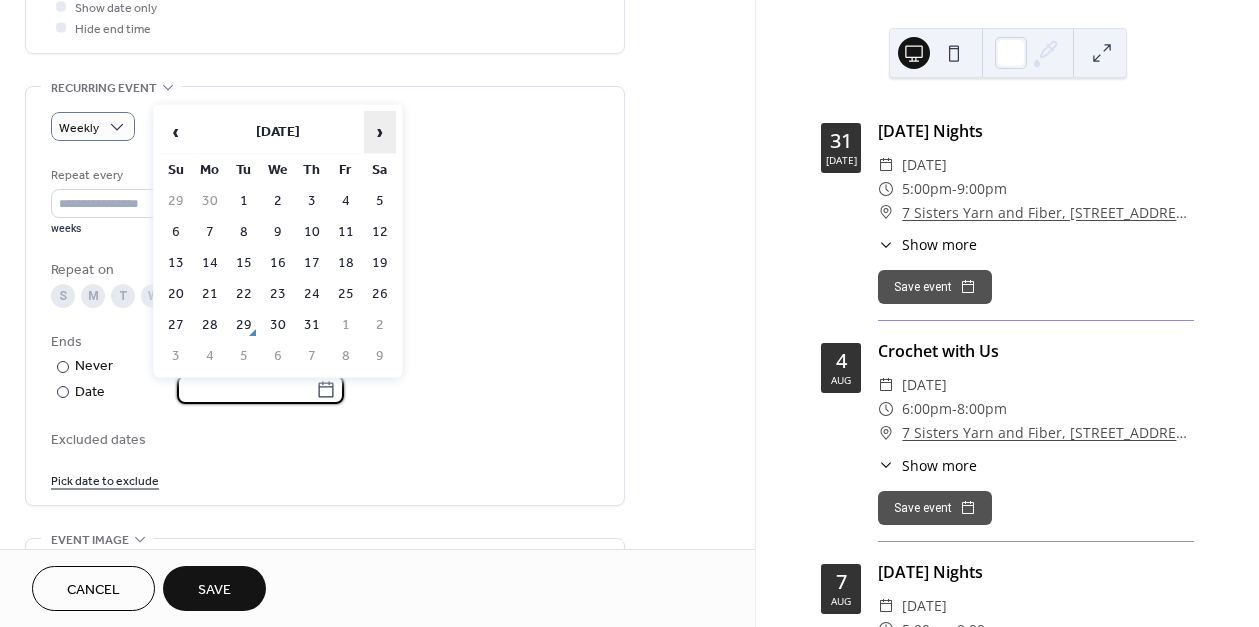 click on "›" at bounding box center (380, 132) 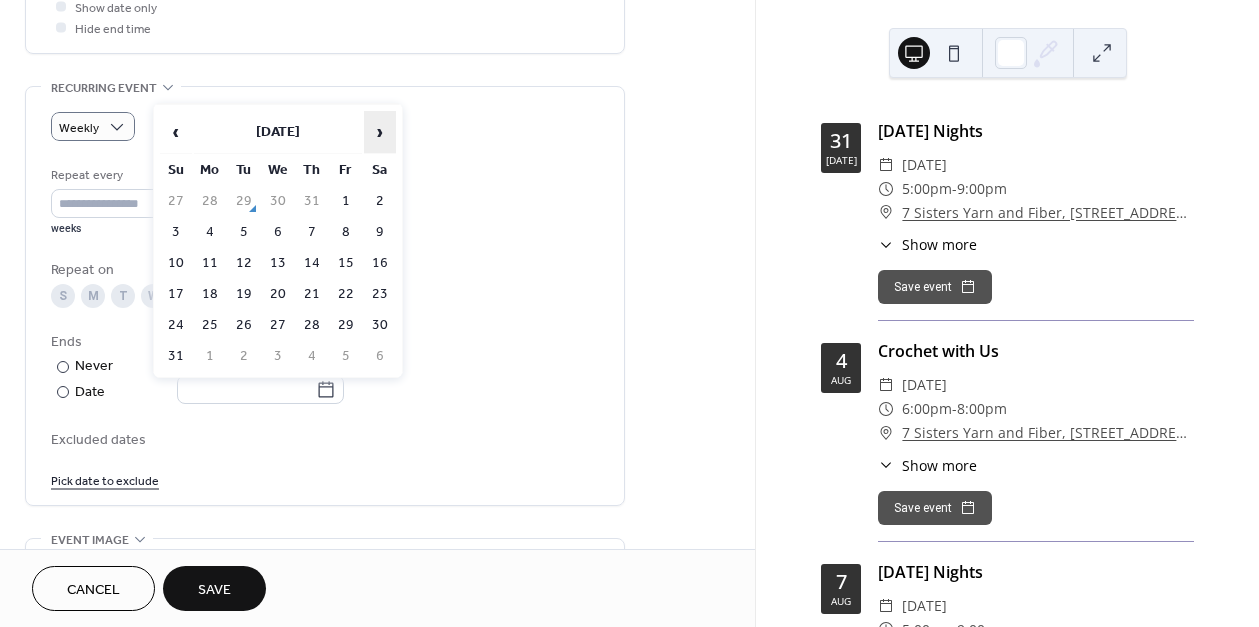 click on "›" at bounding box center [380, 132] 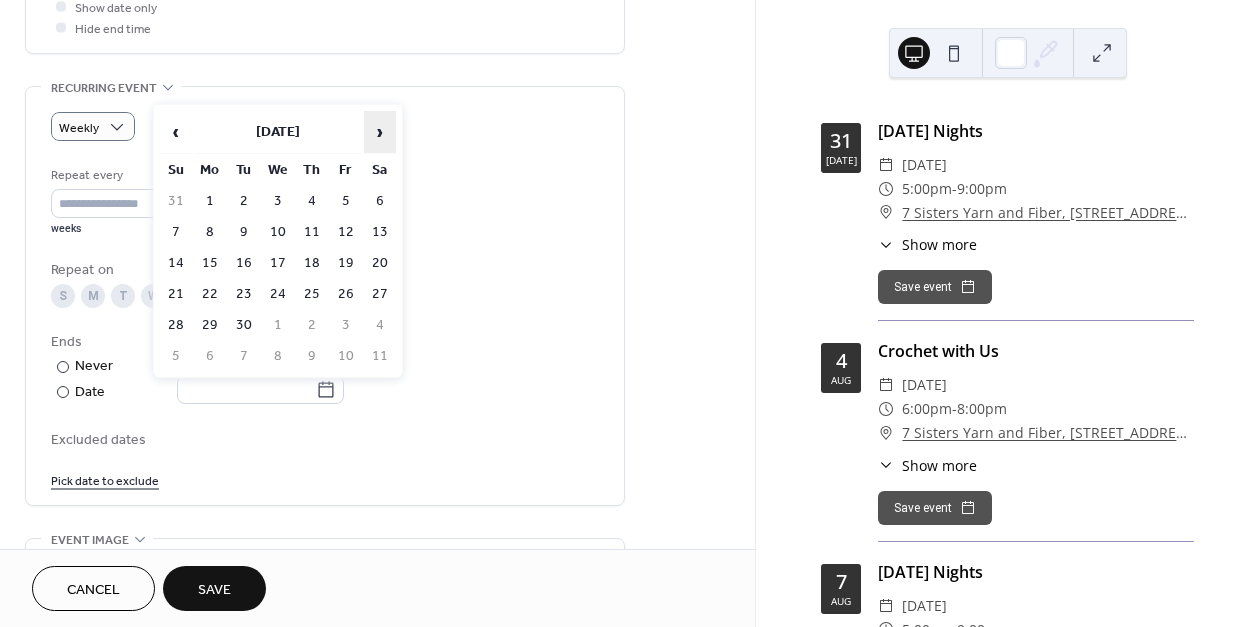 click on "›" at bounding box center [380, 132] 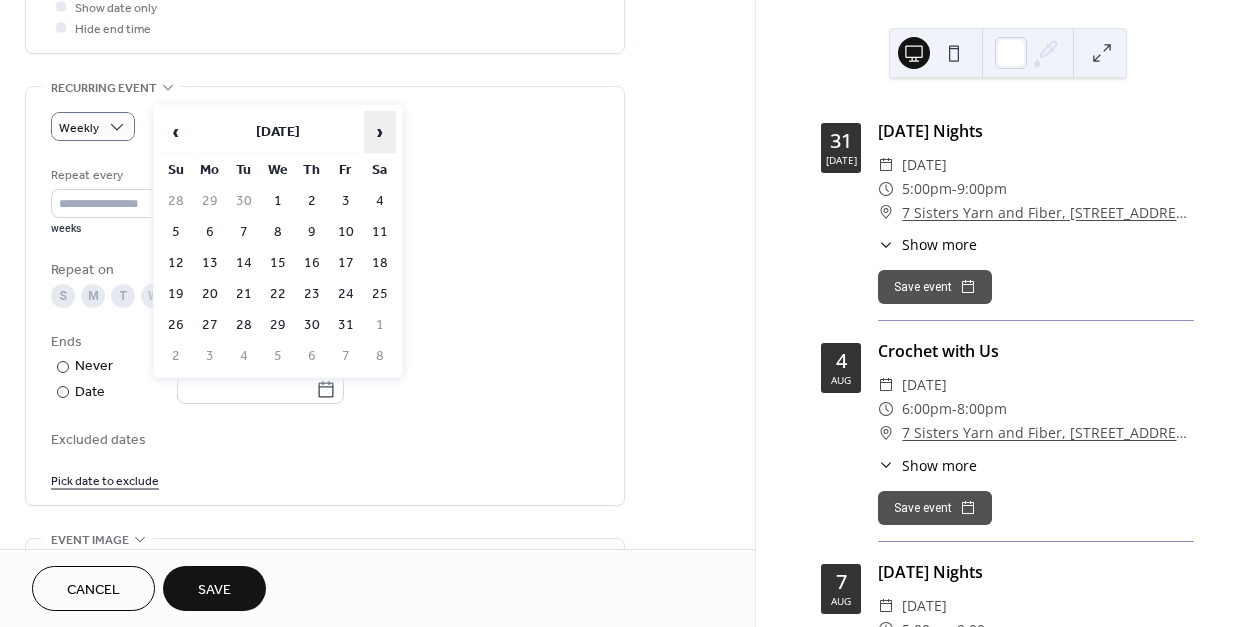 click on "›" at bounding box center (380, 132) 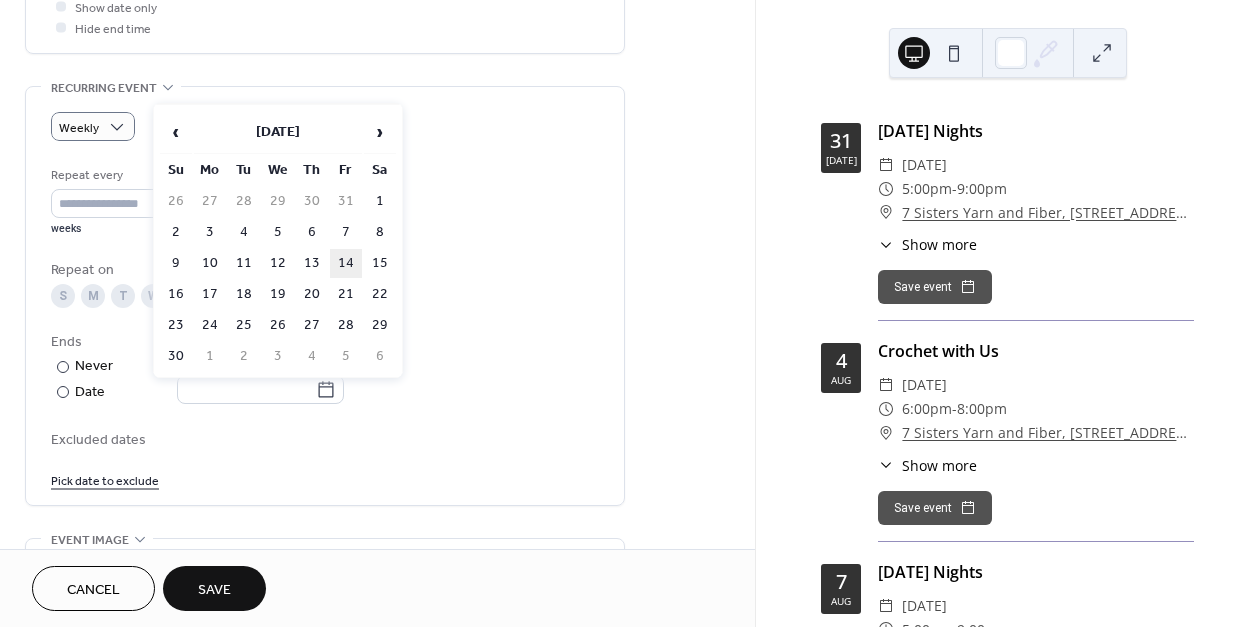 click on "14" at bounding box center (346, 263) 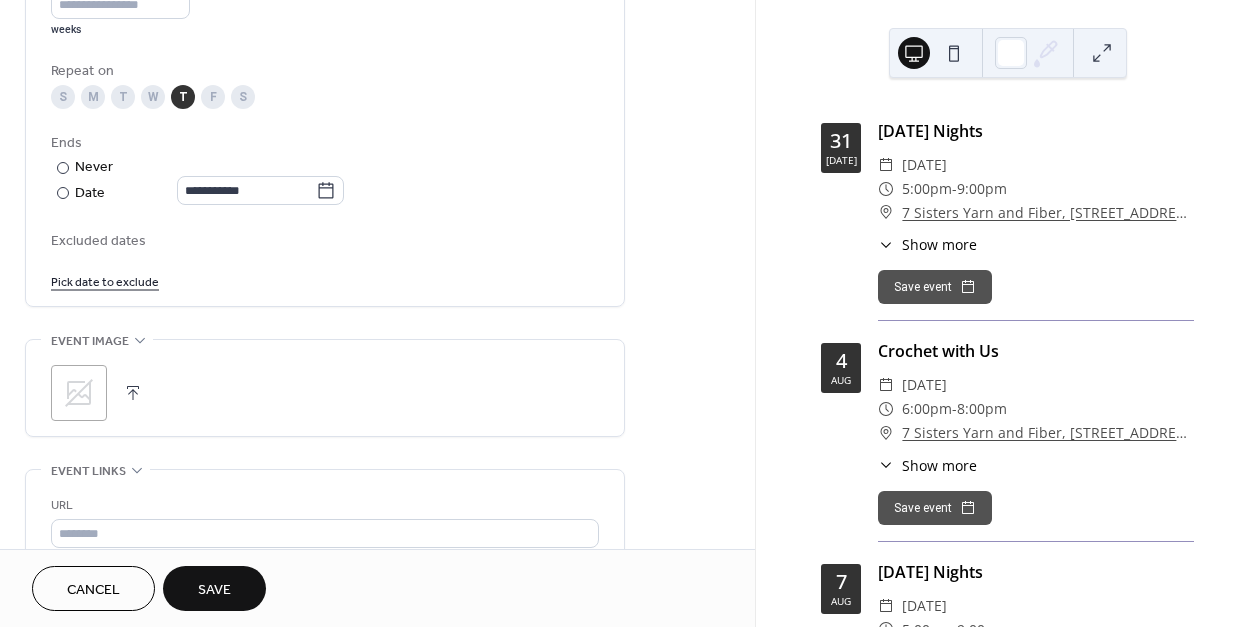 scroll, scrollTop: 1000, scrollLeft: 0, axis: vertical 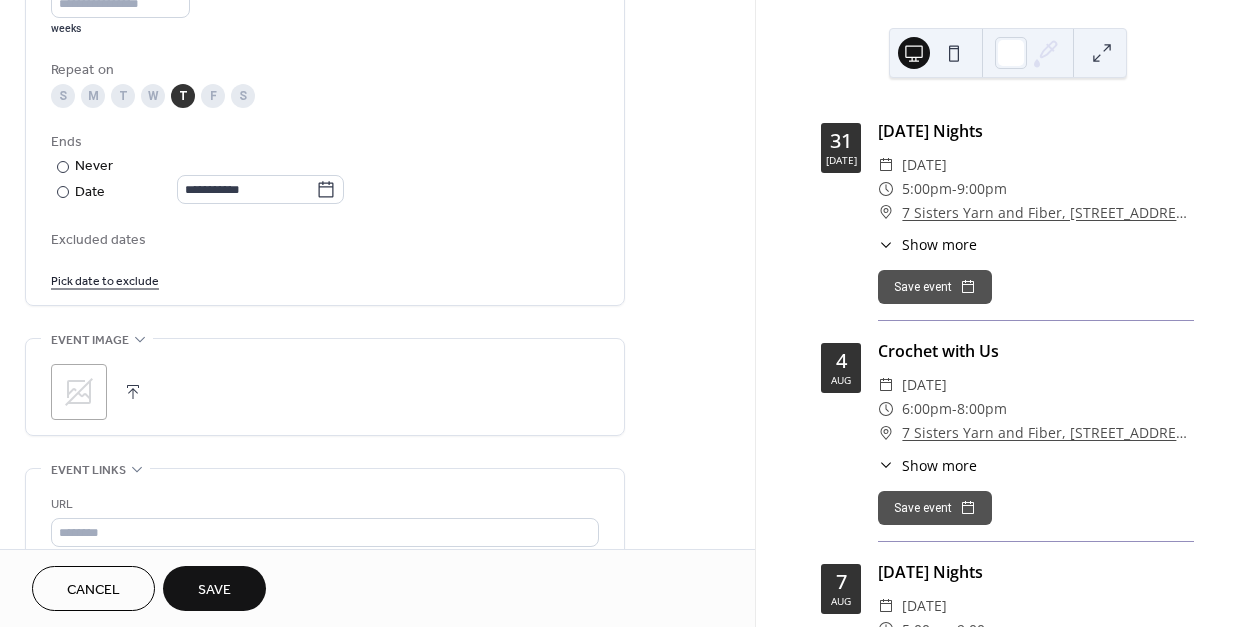 click at bounding box center [133, 392] 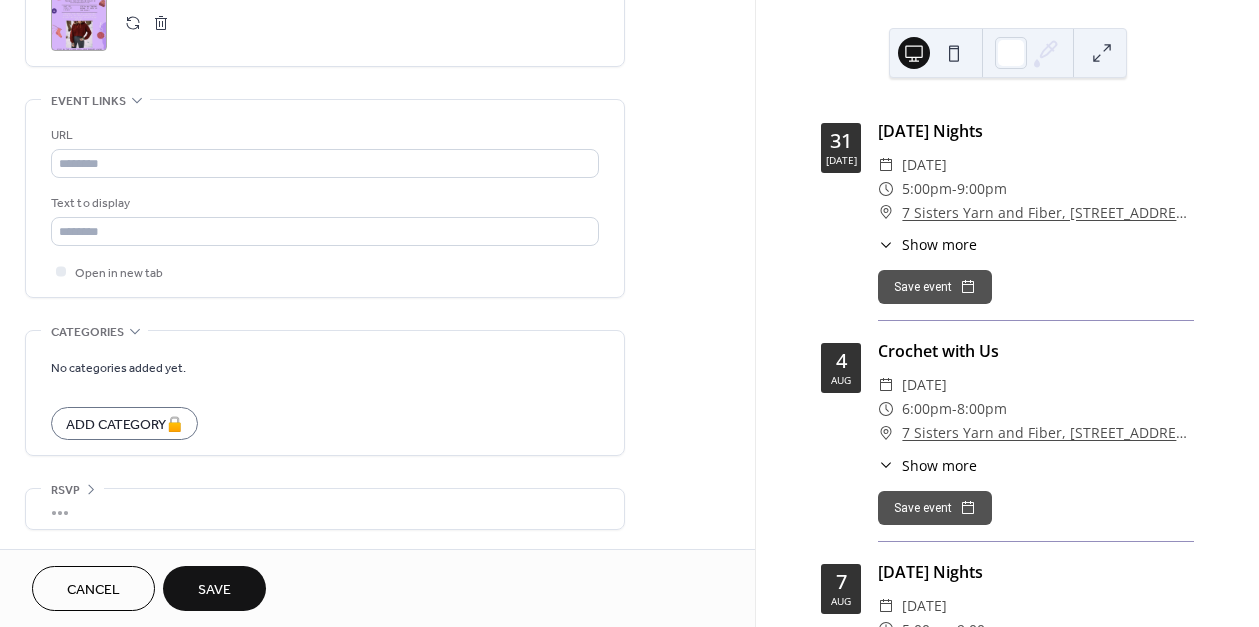 scroll, scrollTop: 1370, scrollLeft: 0, axis: vertical 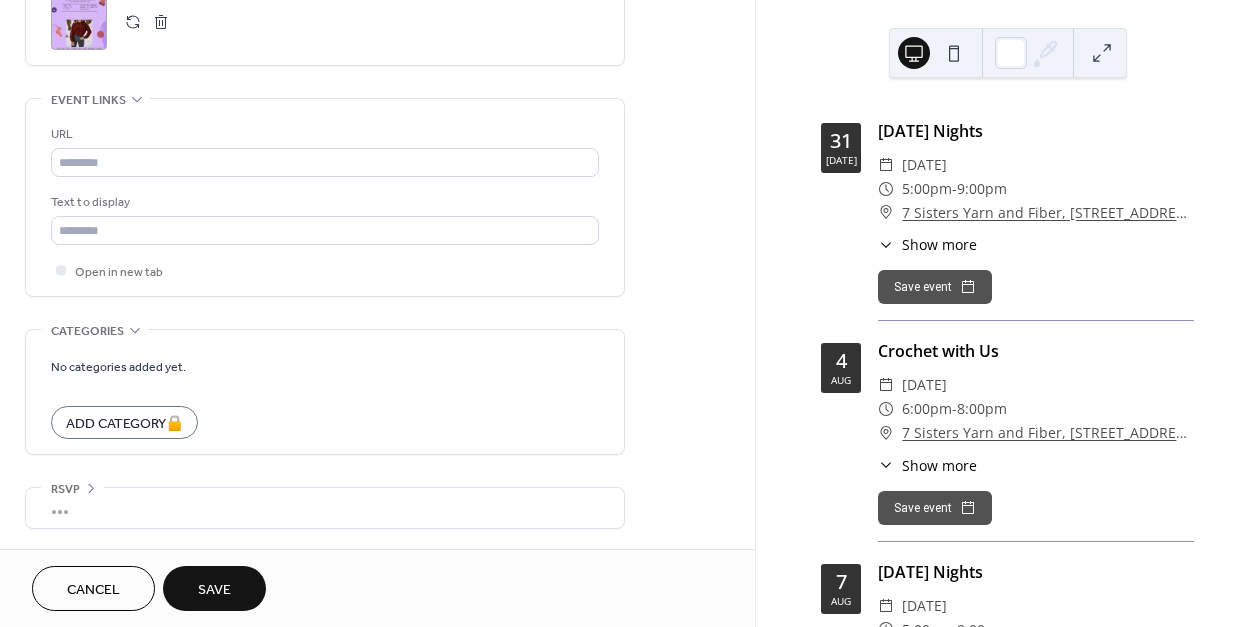 click on "•••" at bounding box center (325, 508) 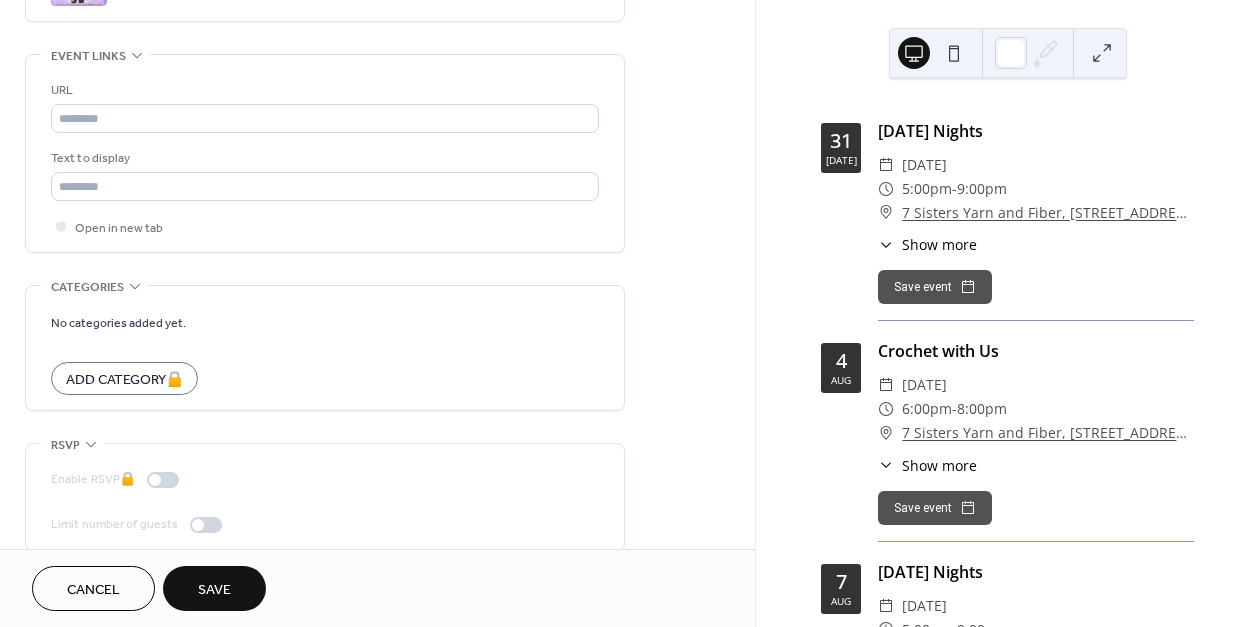 scroll, scrollTop: 1436, scrollLeft: 0, axis: vertical 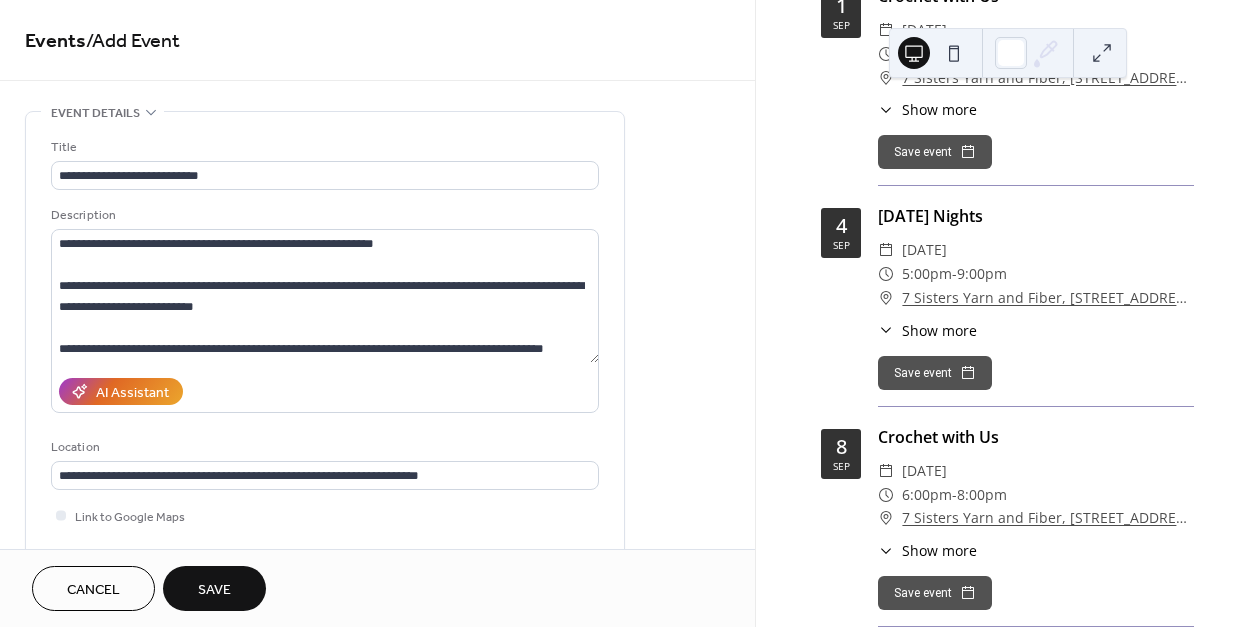 click on "Save" at bounding box center [214, 590] 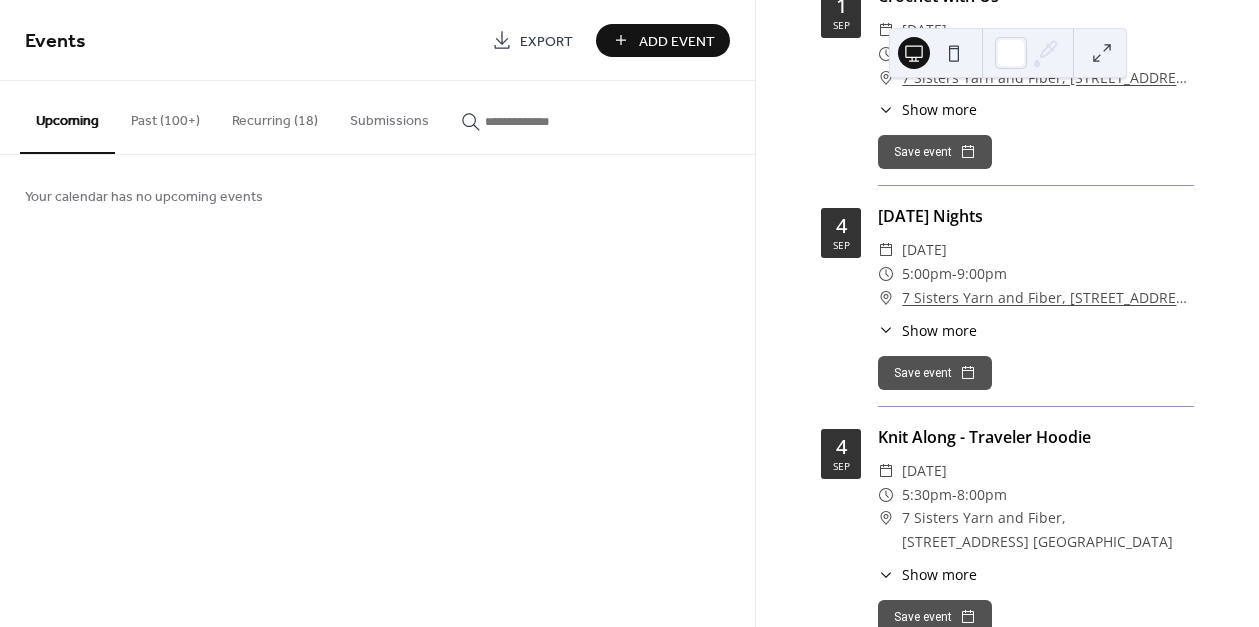 scroll, scrollTop: 3100, scrollLeft: 0, axis: vertical 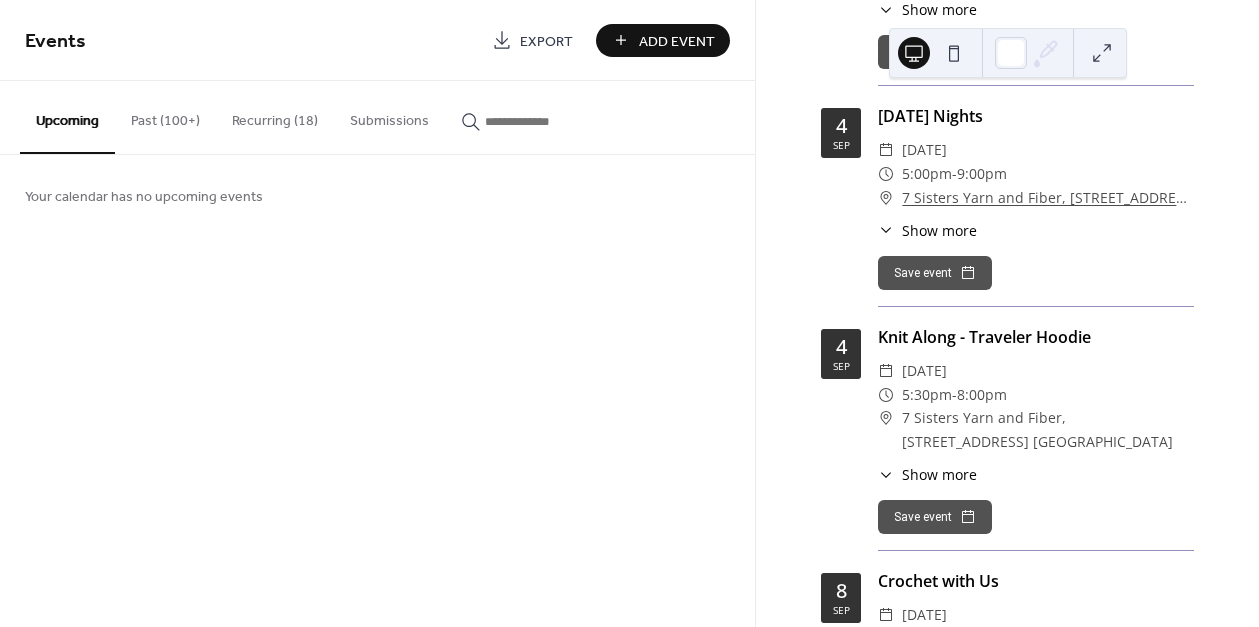 click on "Upcoming" at bounding box center [67, 117] 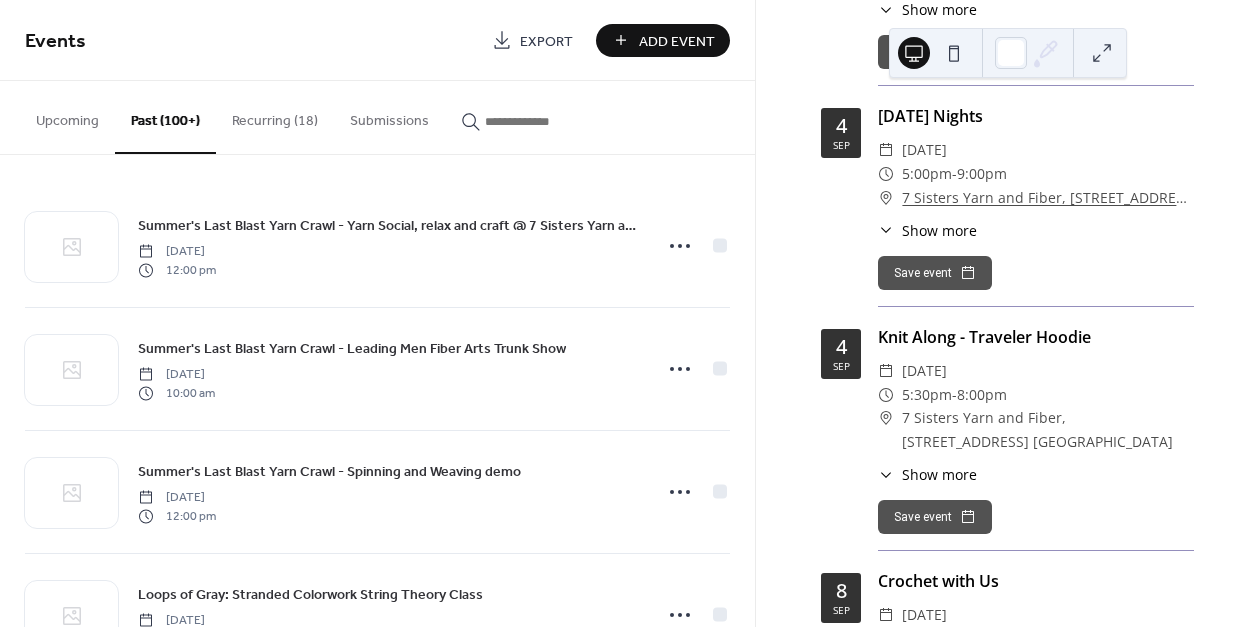 click on "Recurring (18)" at bounding box center [275, 116] 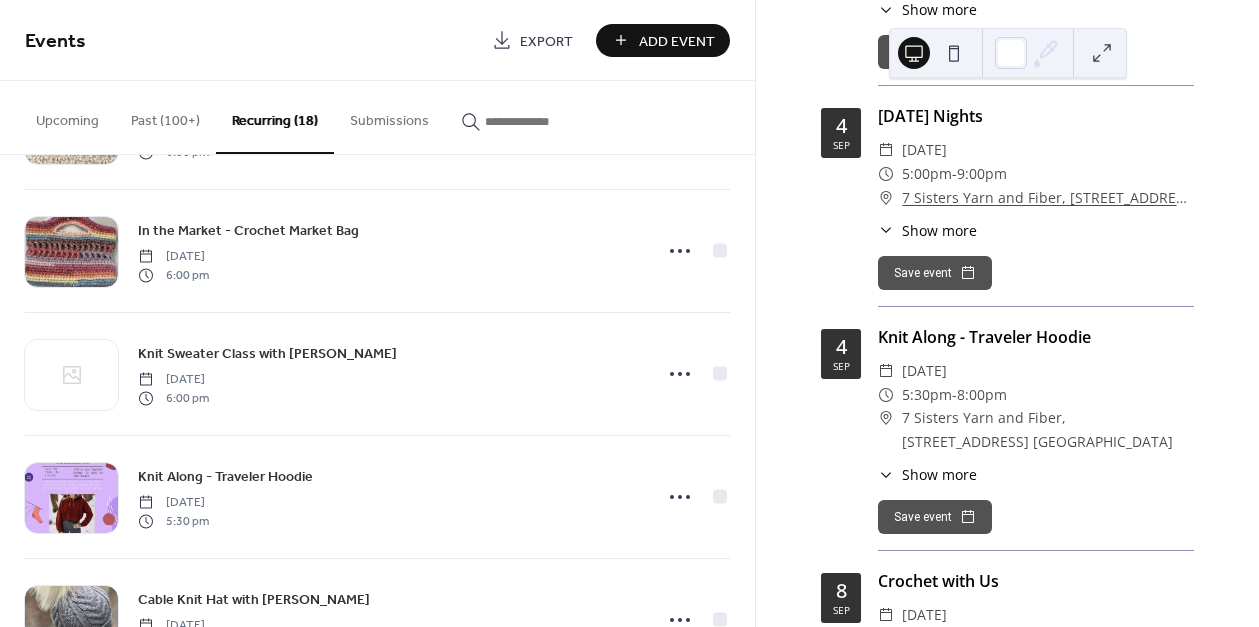 scroll, scrollTop: 1600, scrollLeft: 0, axis: vertical 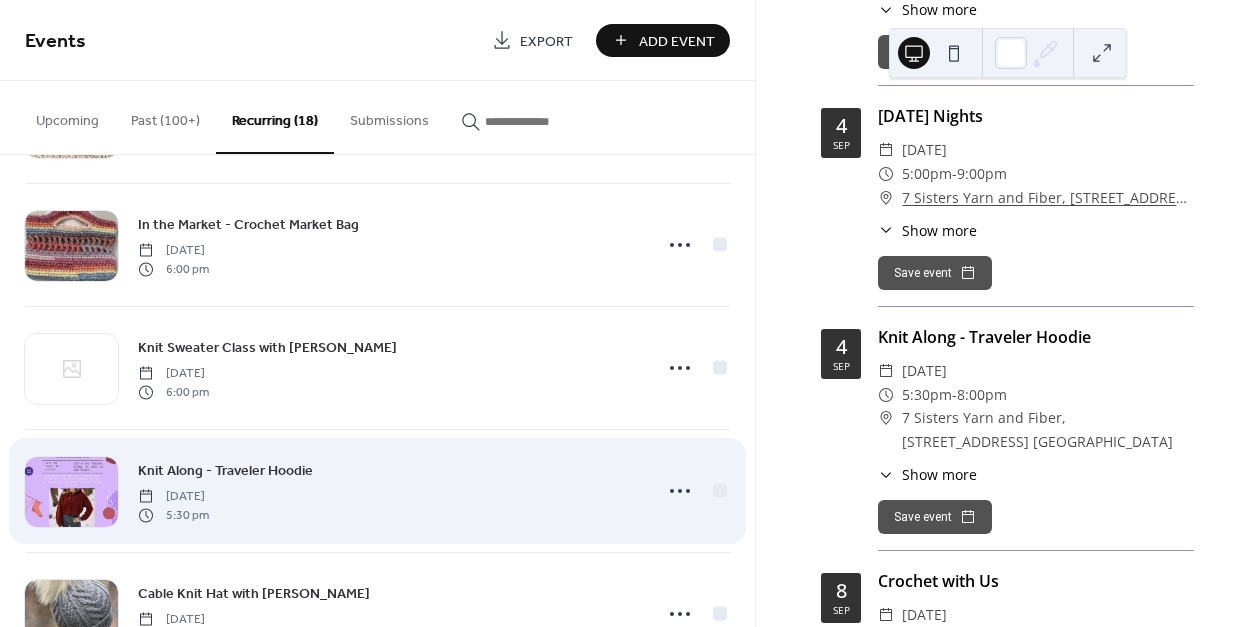 click on "Knit Along - Traveler Hoodie [DATE] 5:30 pm" at bounding box center (389, 491) 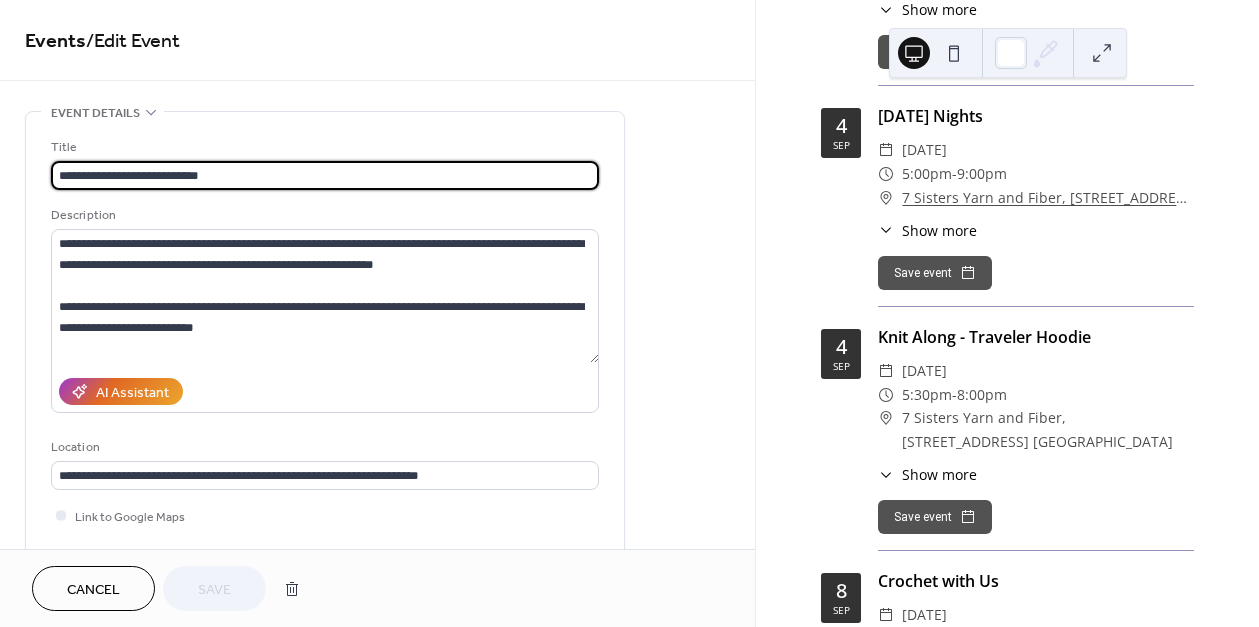type on "**********" 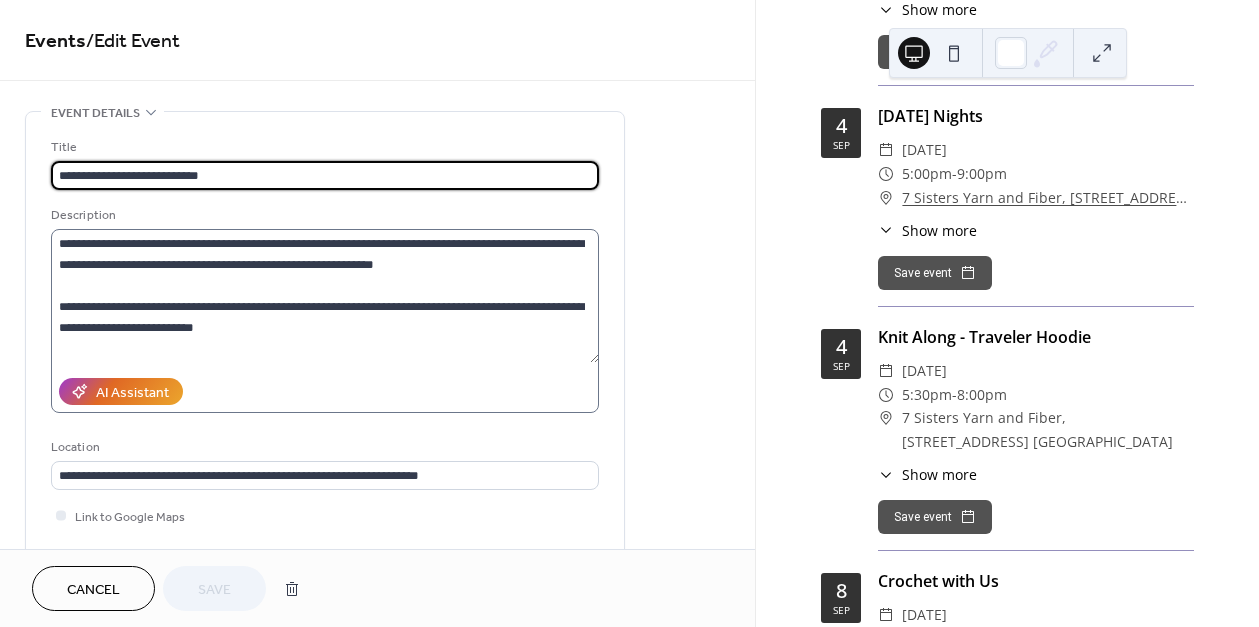 scroll, scrollTop: 21, scrollLeft: 0, axis: vertical 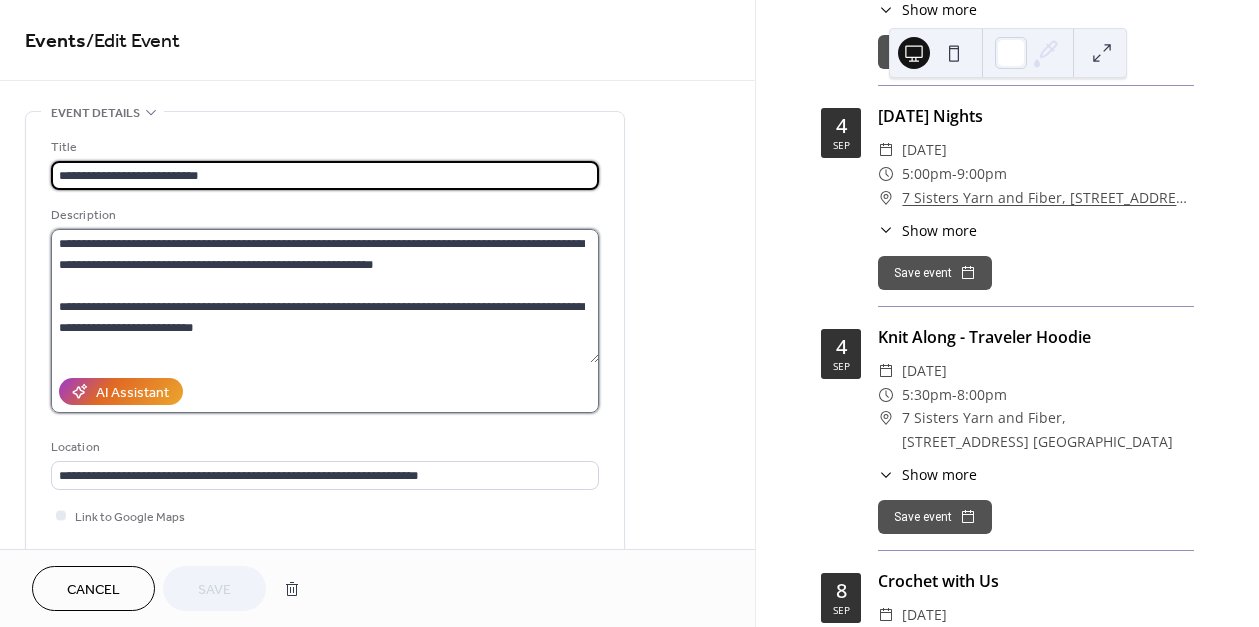 click on "**********" at bounding box center (325, 296) 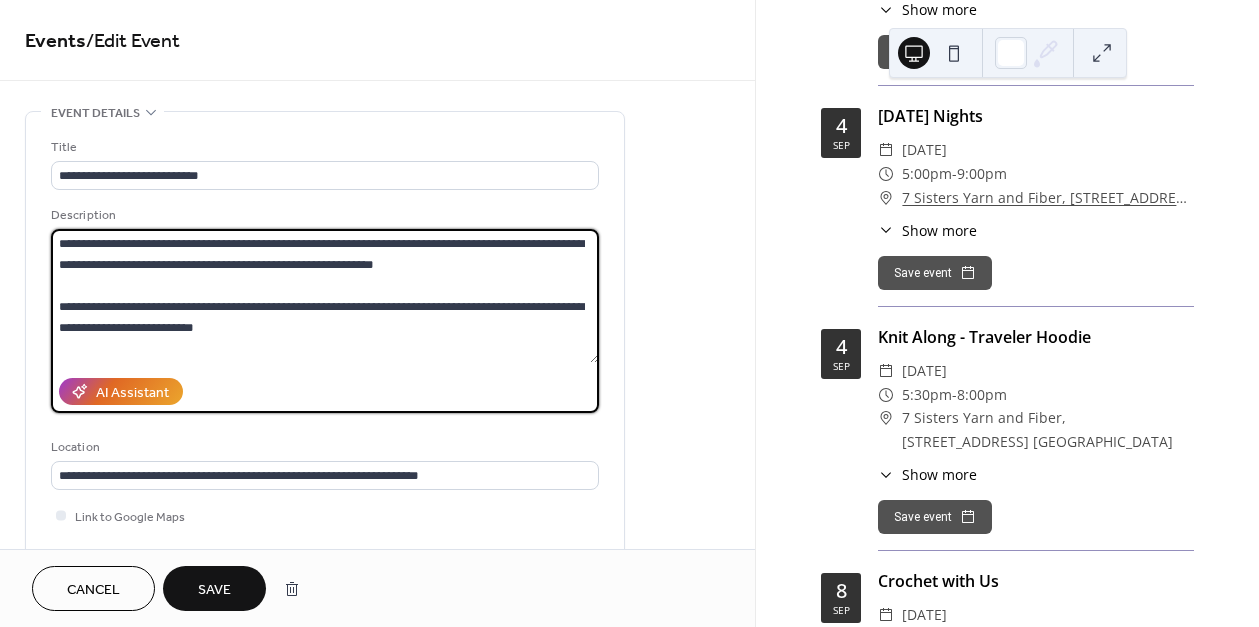 scroll, scrollTop: 18, scrollLeft: 0, axis: vertical 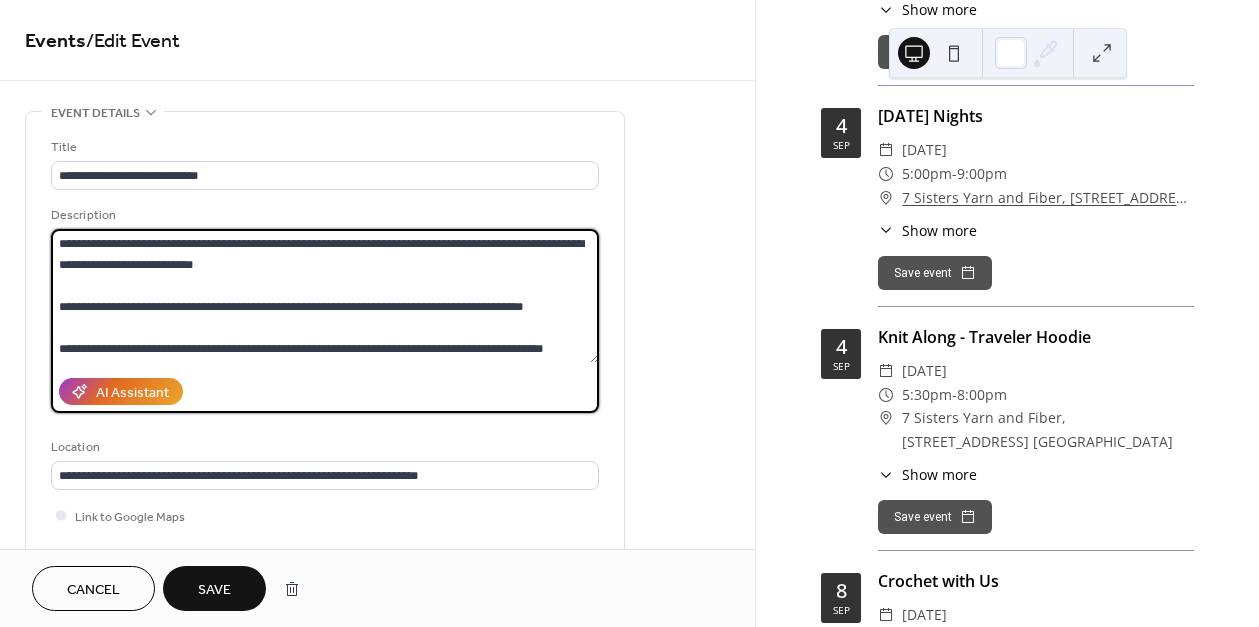drag, startPoint x: 423, startPoint y: 347, endPoint x: 558, endPoint y: 300, distance: 142.94754 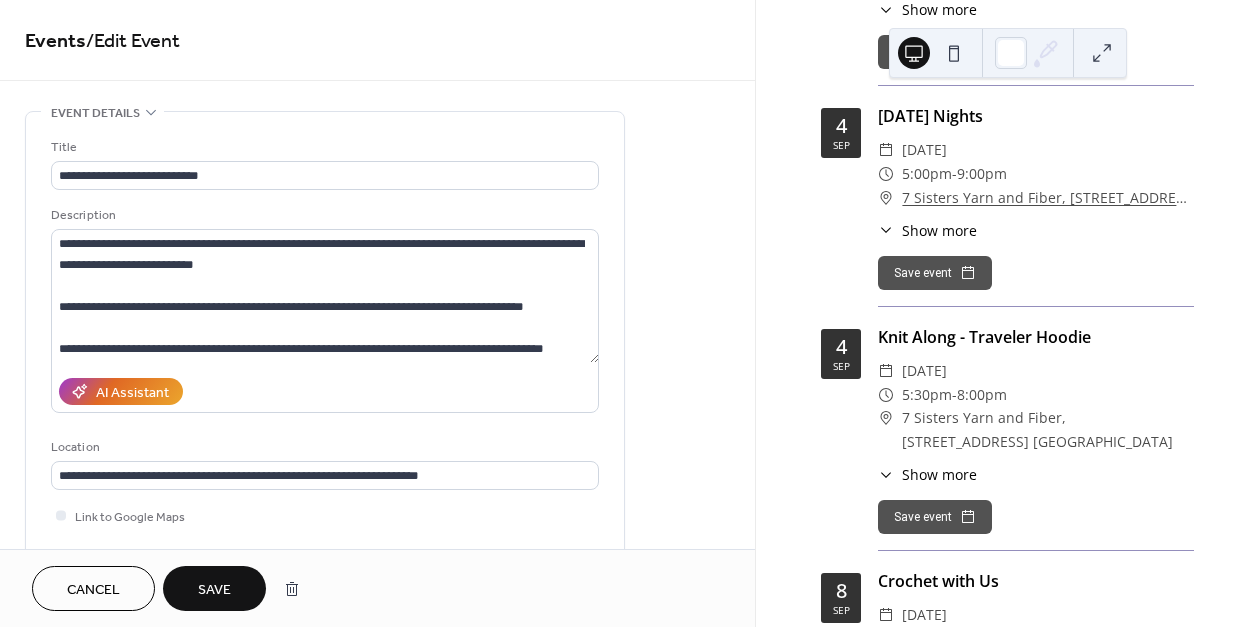 drag, startPoint x: 532, startPoint y: 302, endPoint x: 407, endPoint y: 384, distance: 149.49582 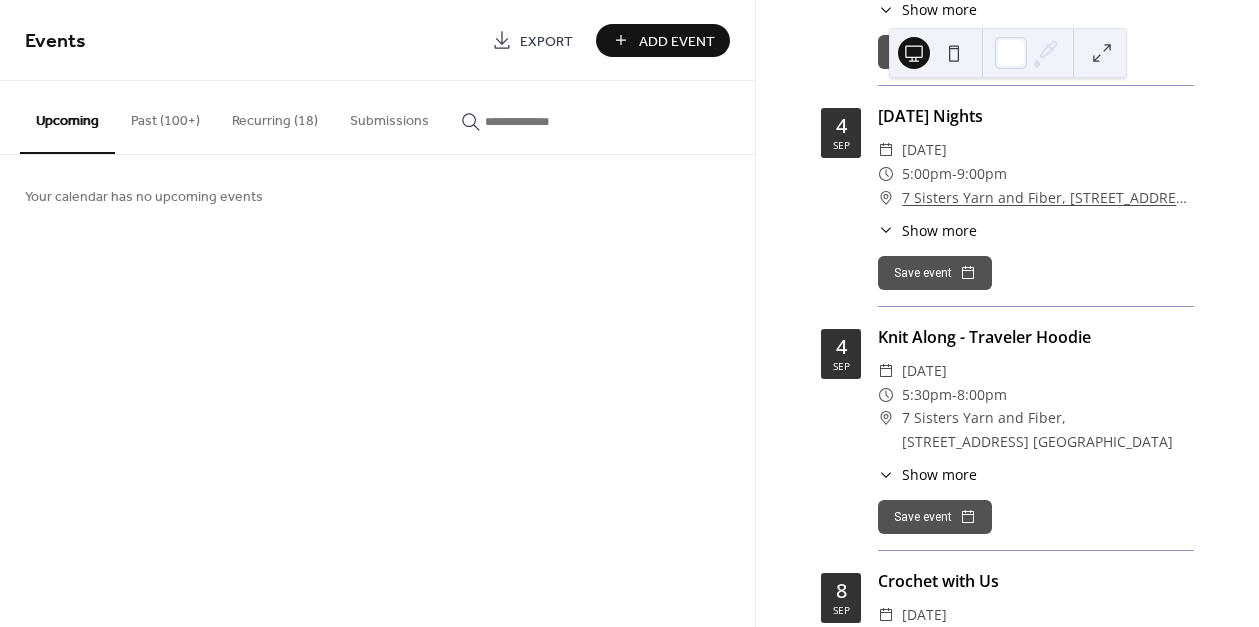 click on "Recurring (18)" at bounding box center (275, 116) 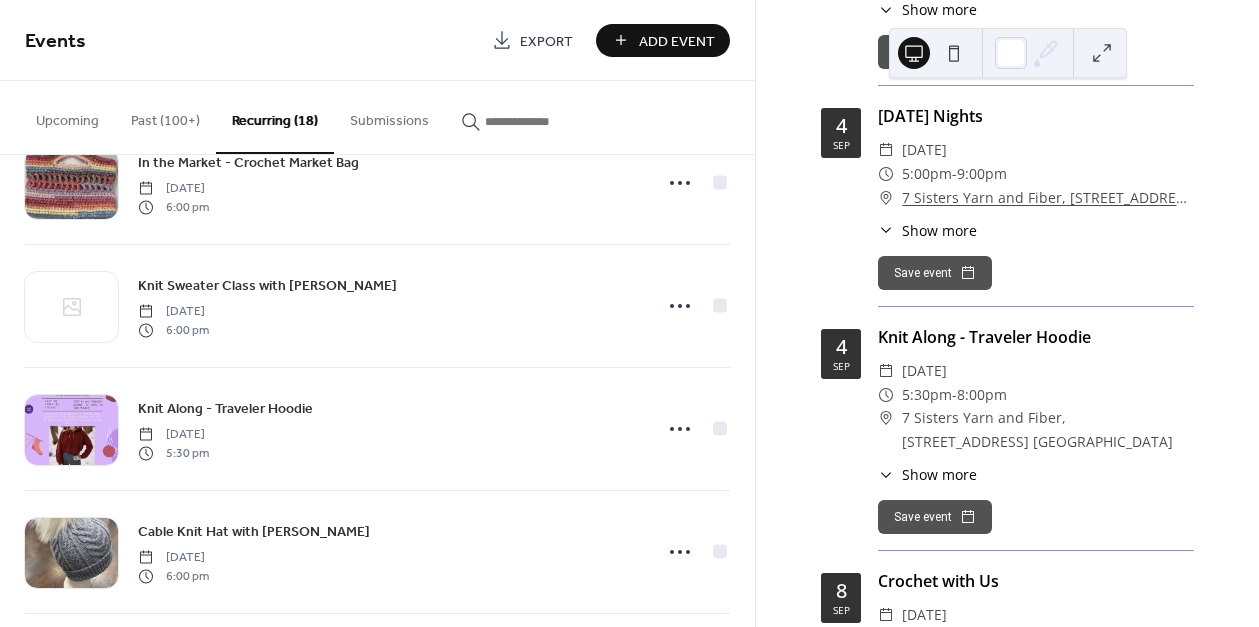 scroll, scrollTop: 1700, scrollLeft: 0, axis: vertical 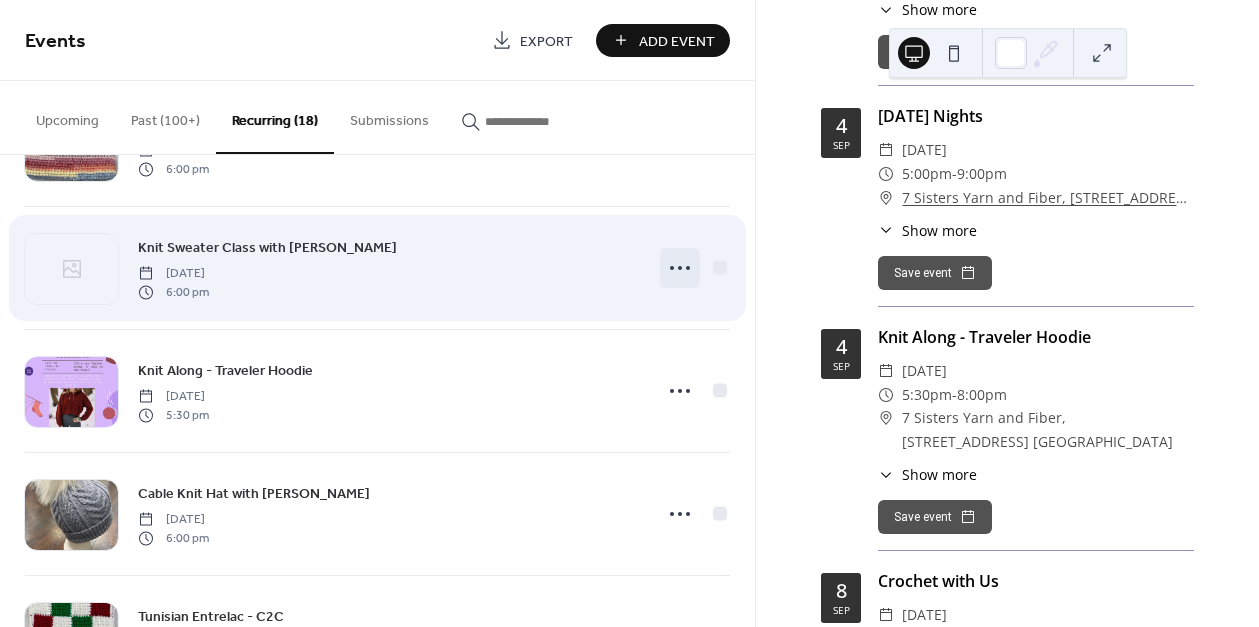 click 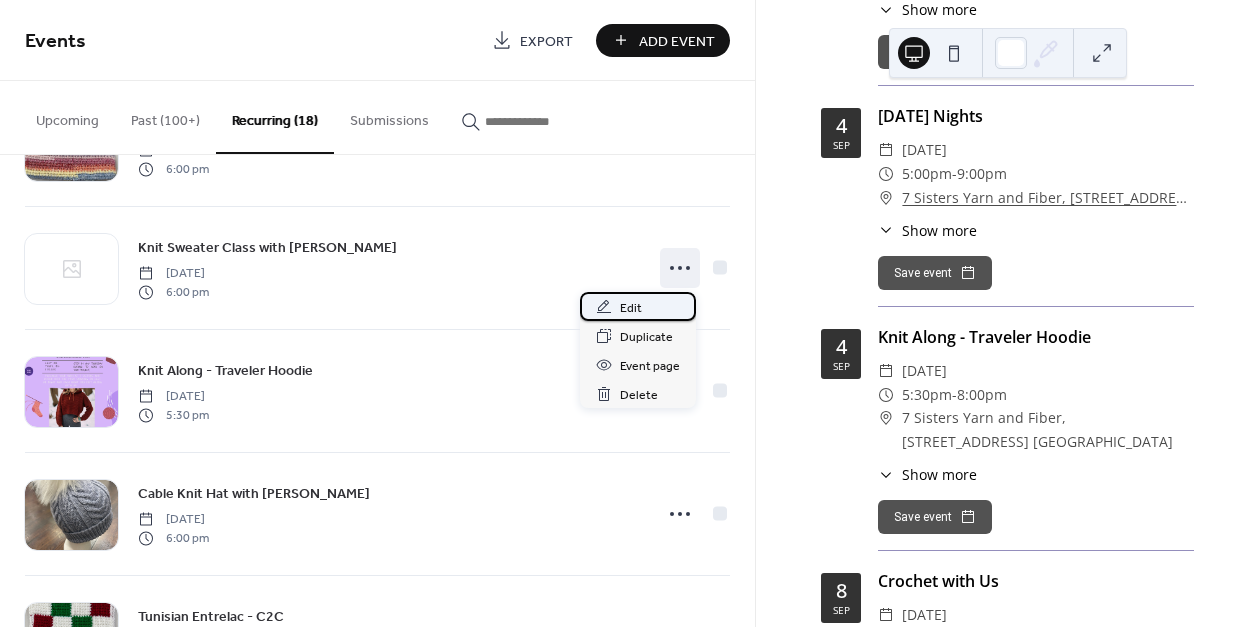 click on "Edit" at bounding box center [638, 306] 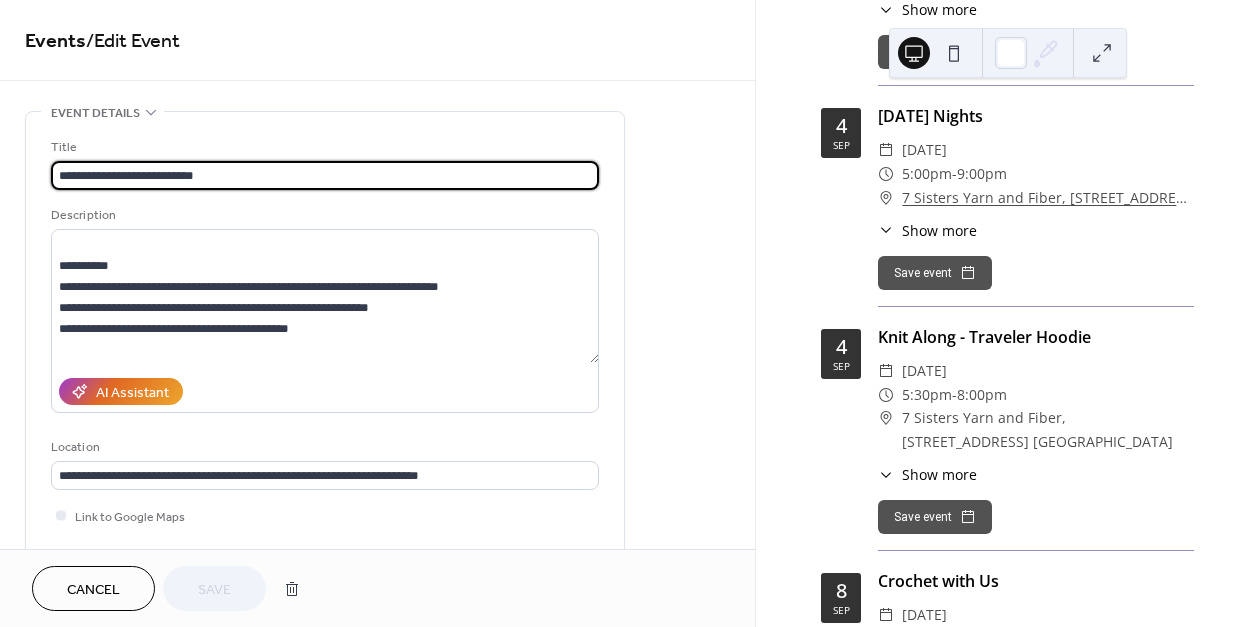 scroll, scrollTop: 168, scrollLeft: 0, axis: vertical 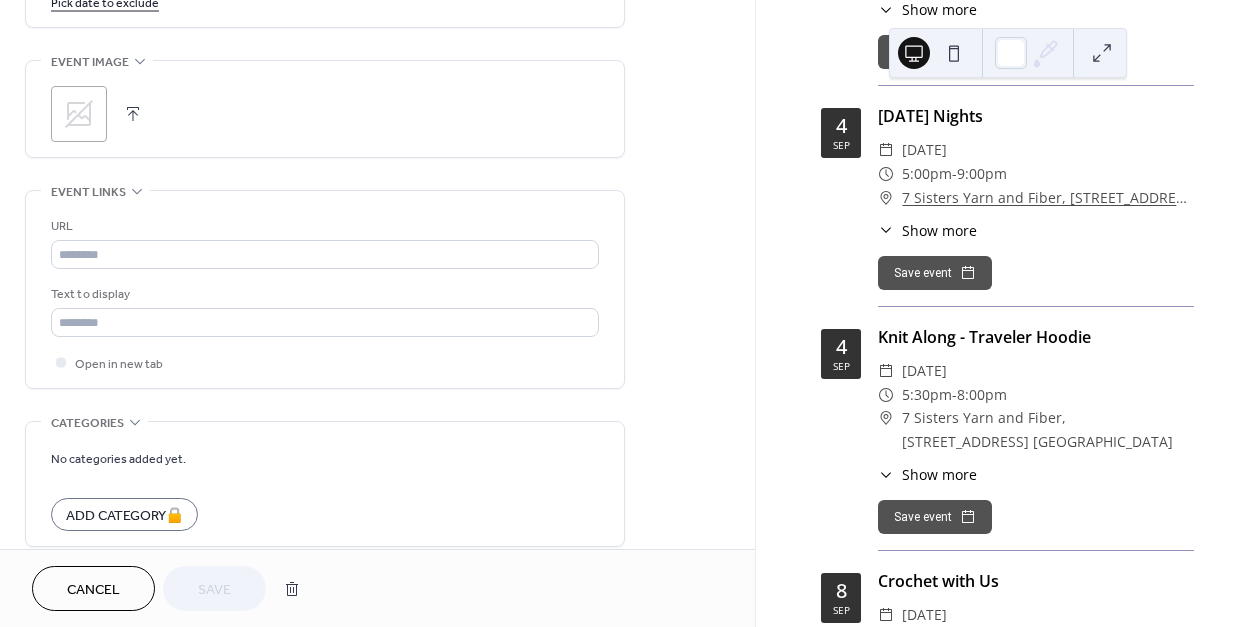 click on ";" at bounding box center [79, 114] 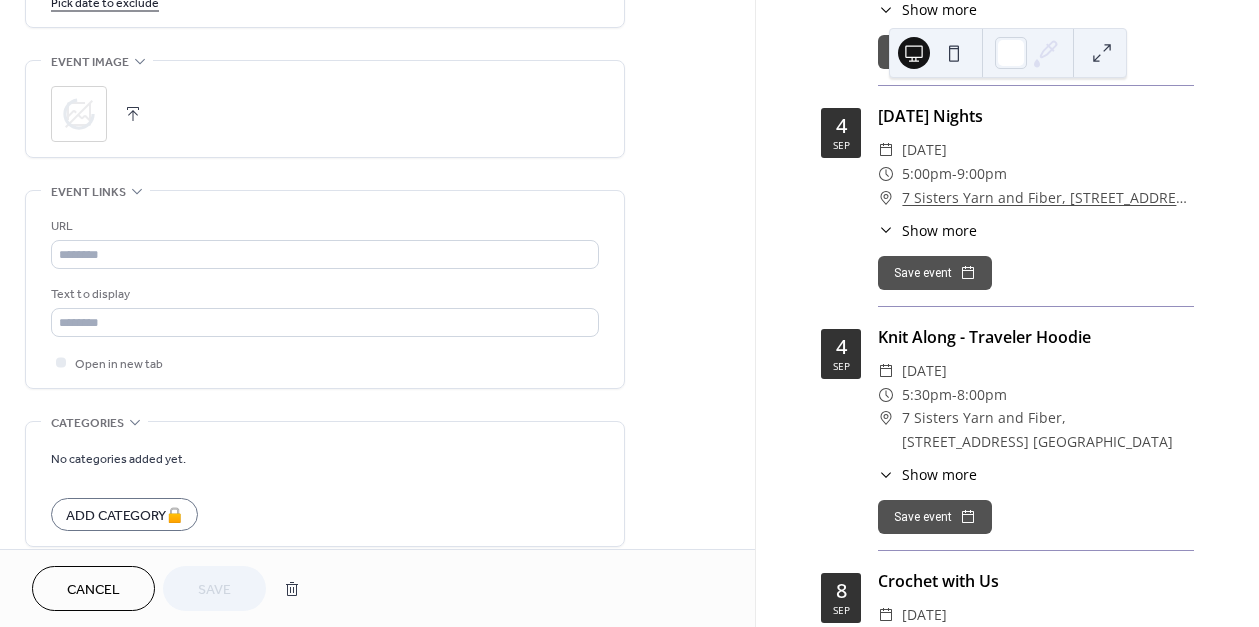 click at bounding box center (133, 114) 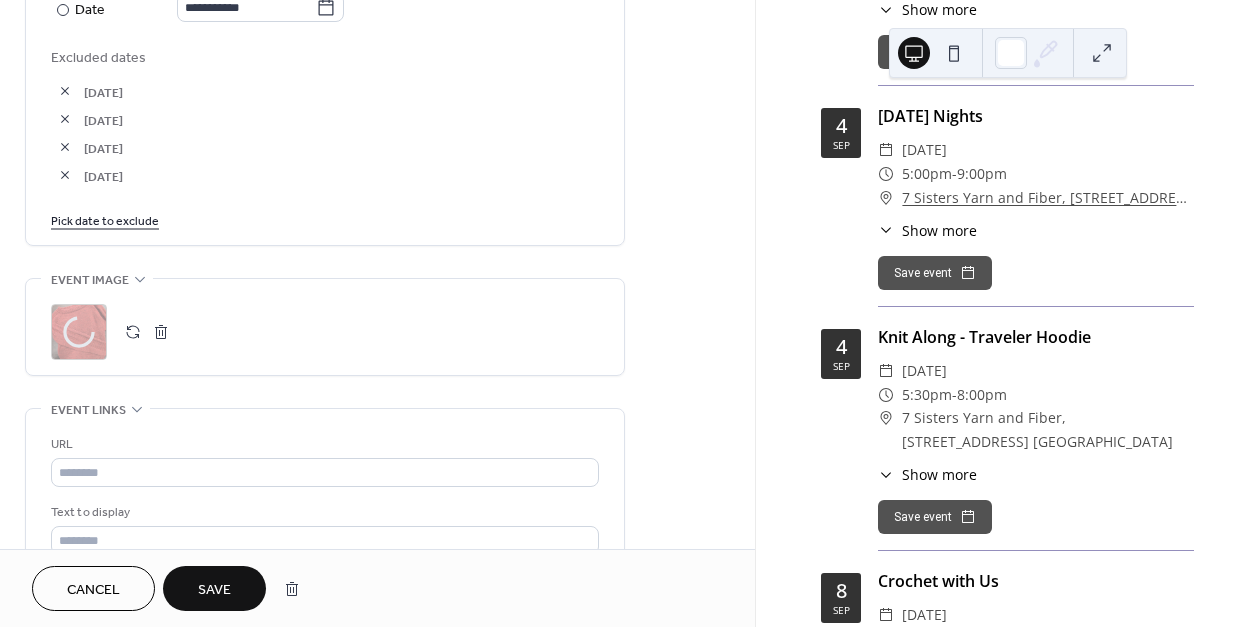 scroll, scrollTop: 1200, scrollLeft: 0, axis: vertical 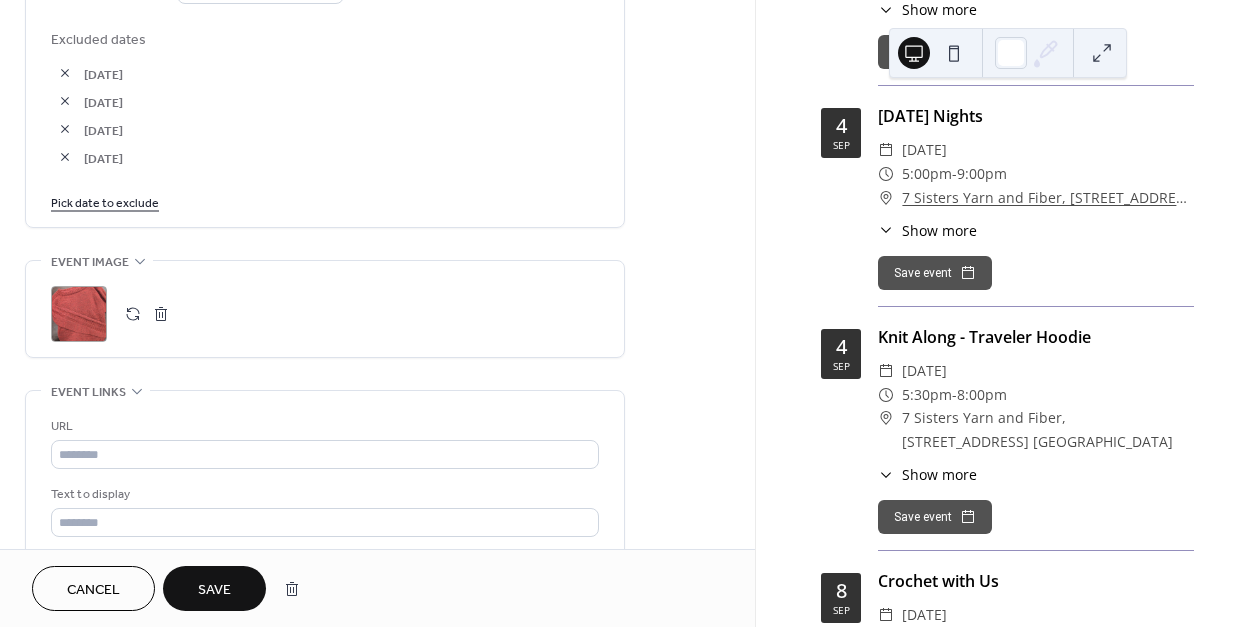 click on "Save" at bounding box center [214, 588] 